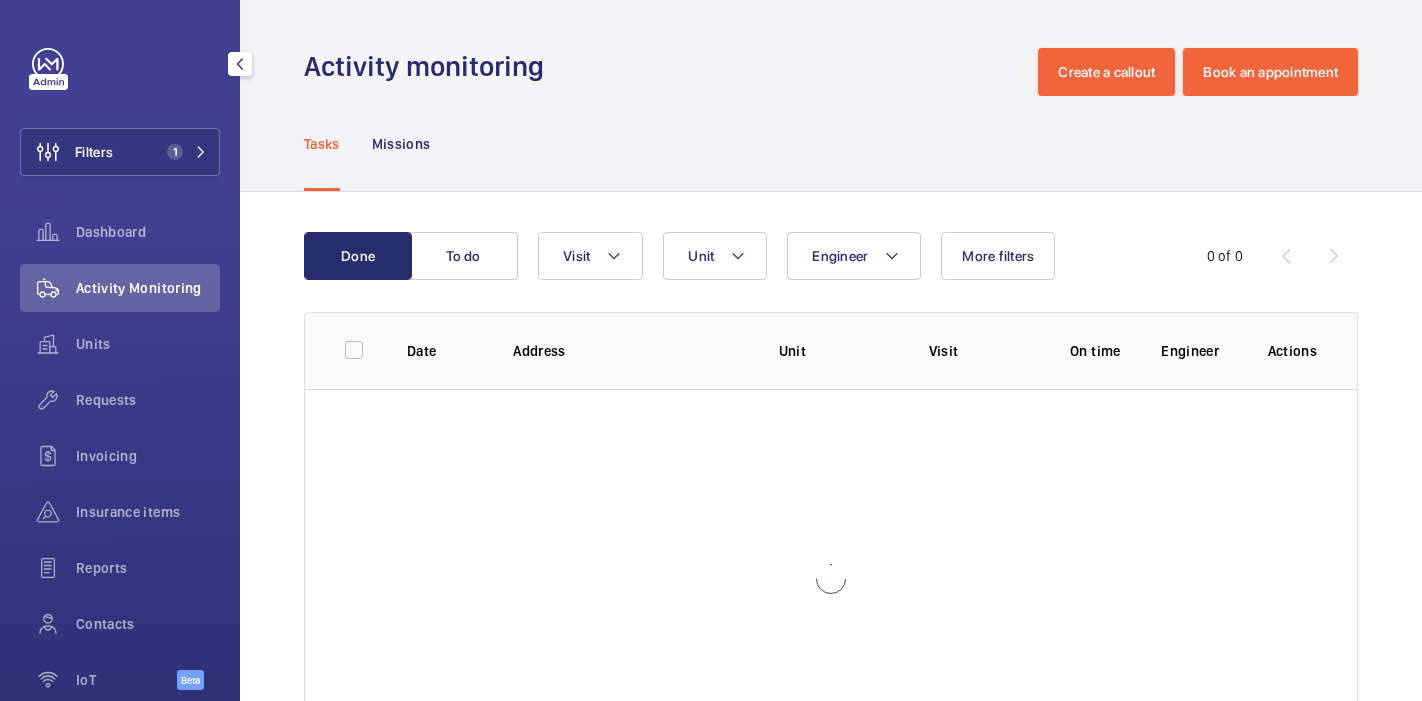 scroll, scrollTop: 0, scrollLeft: 0, axis: both 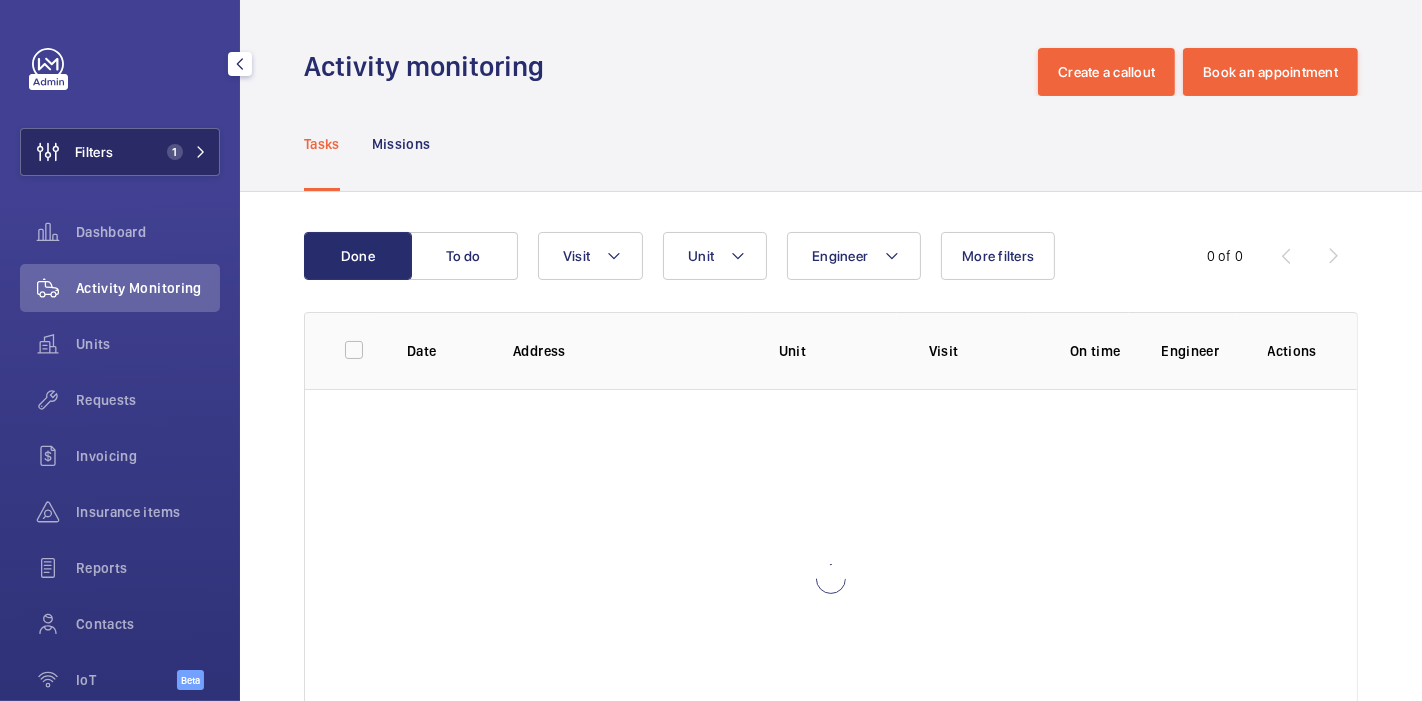 click on "Filters 1" 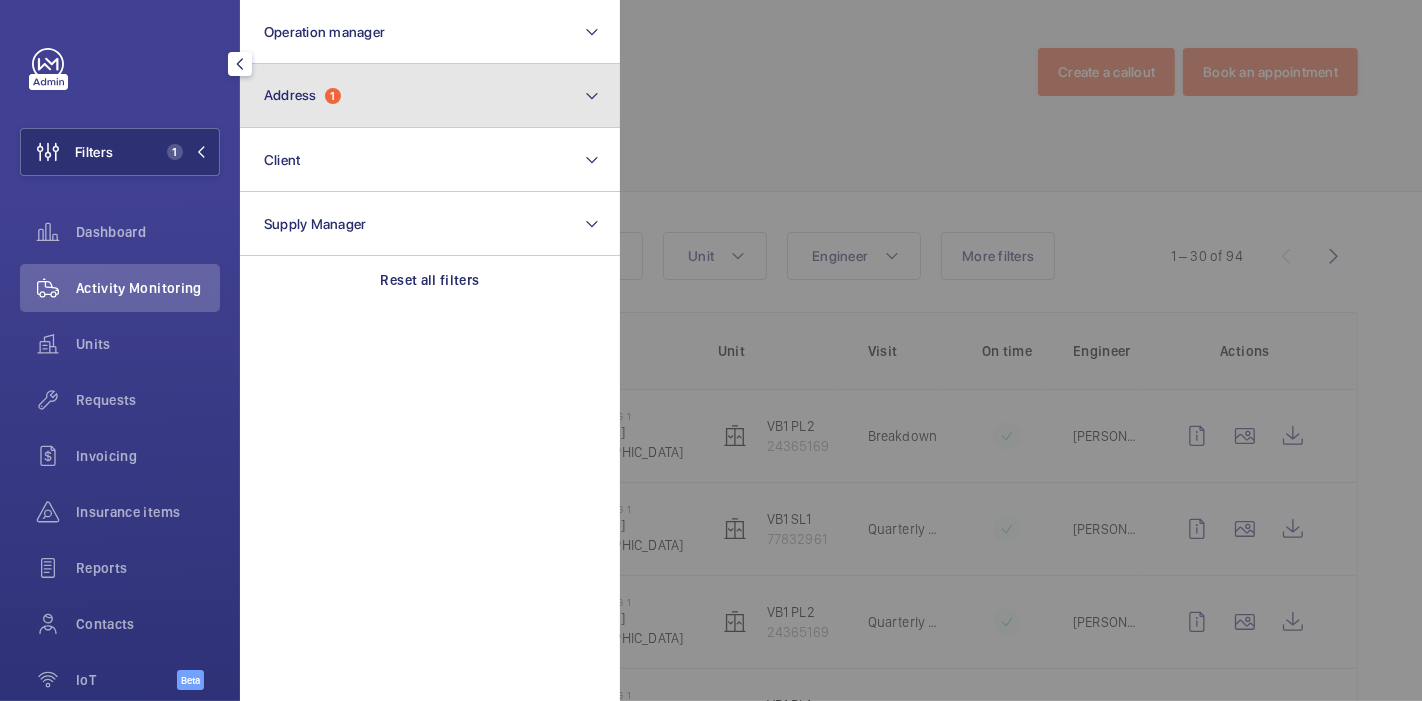 click on "Address  1" 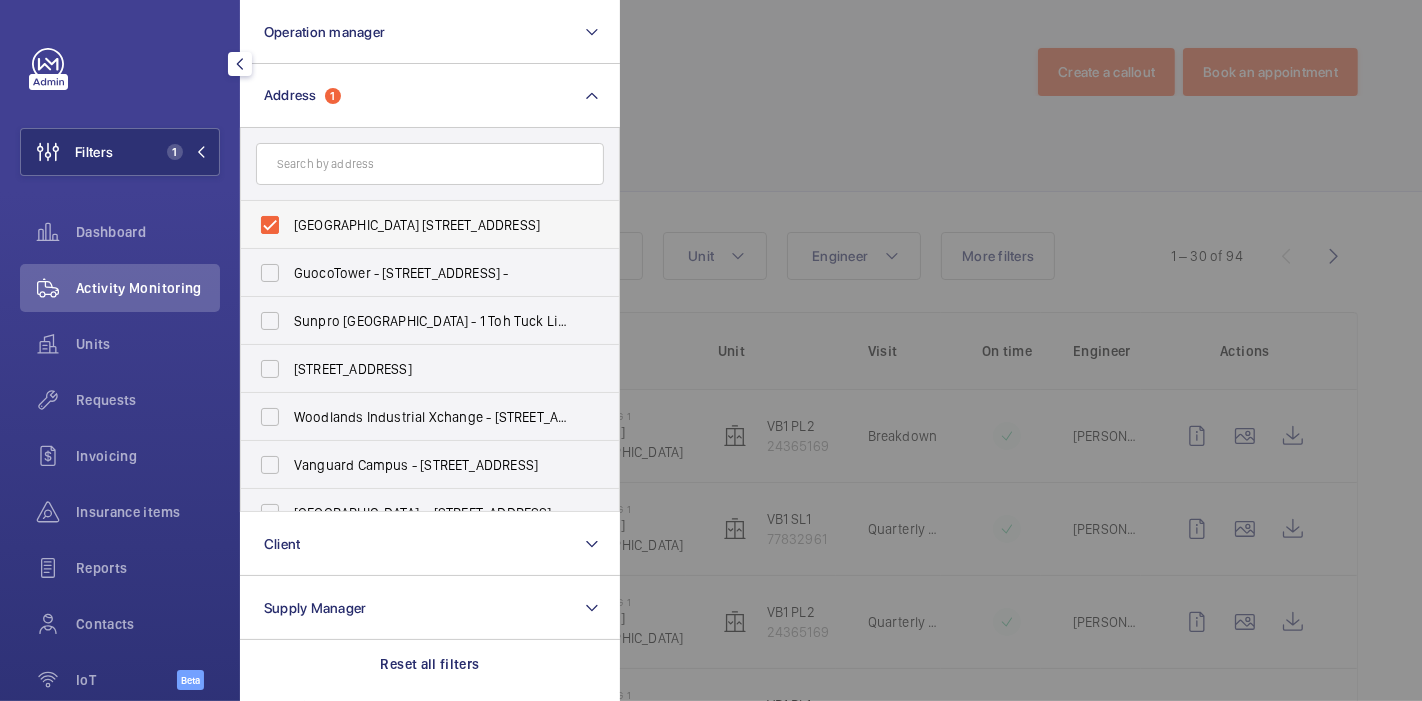 click on "[GEOGRAPHIC_DATA] [STREET_ADDRESS]" at bounding box center [415, 225] 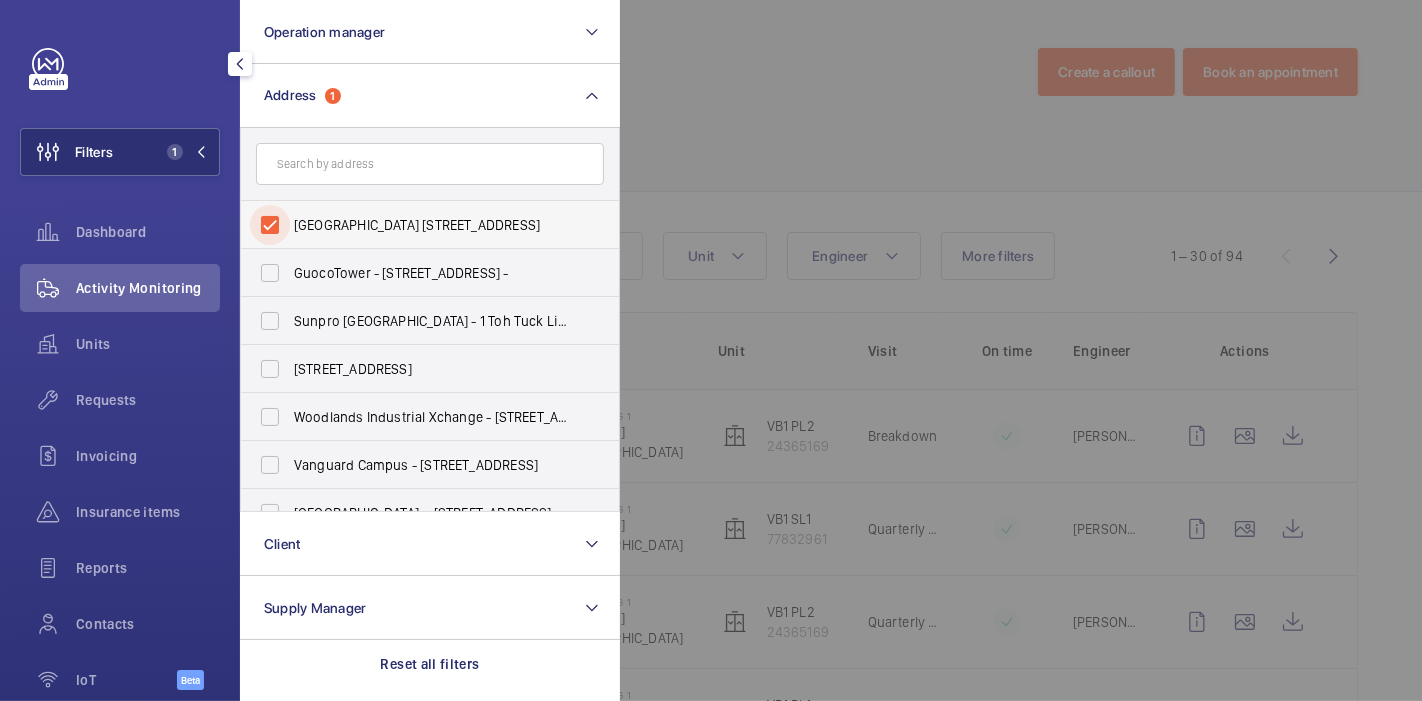 click on "[GEOGRAPHIC_DATA] [STREET_ADDRESS]" at bounding box center (270, 225) 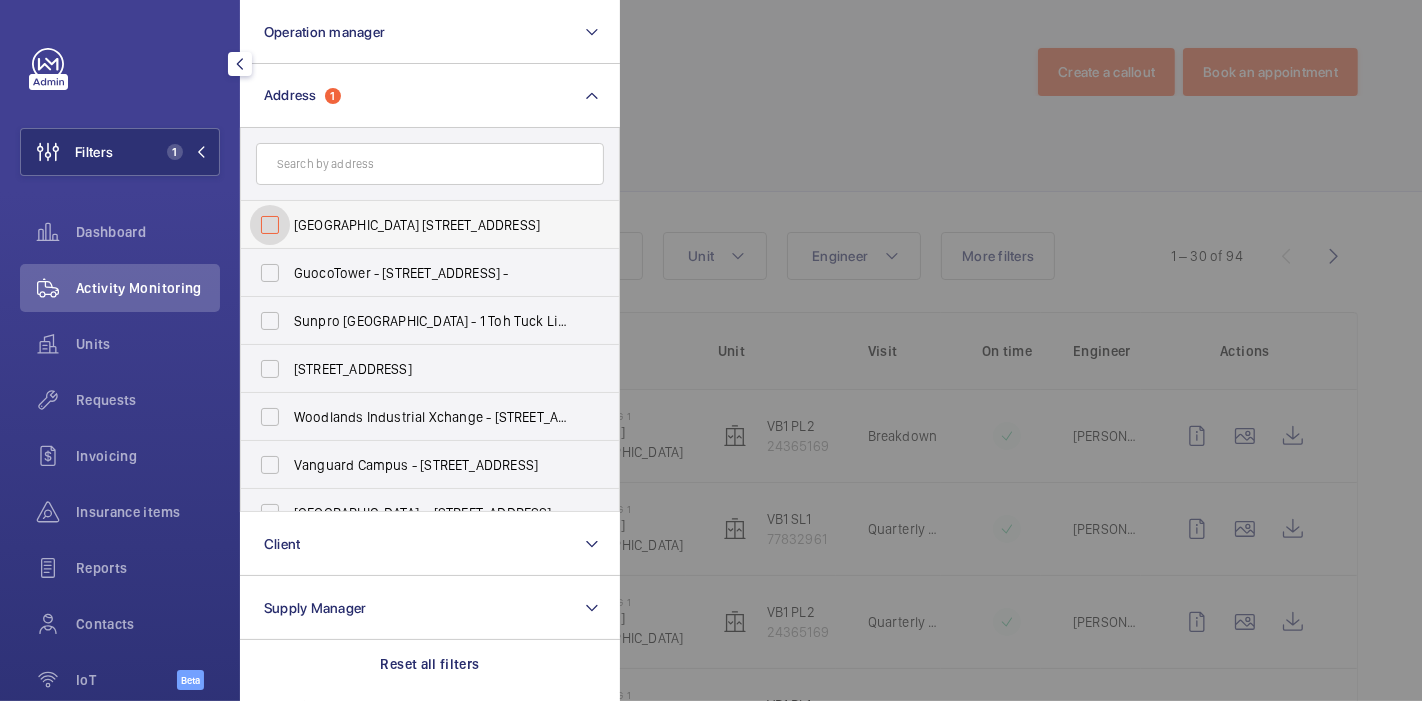 checkbox on "false" 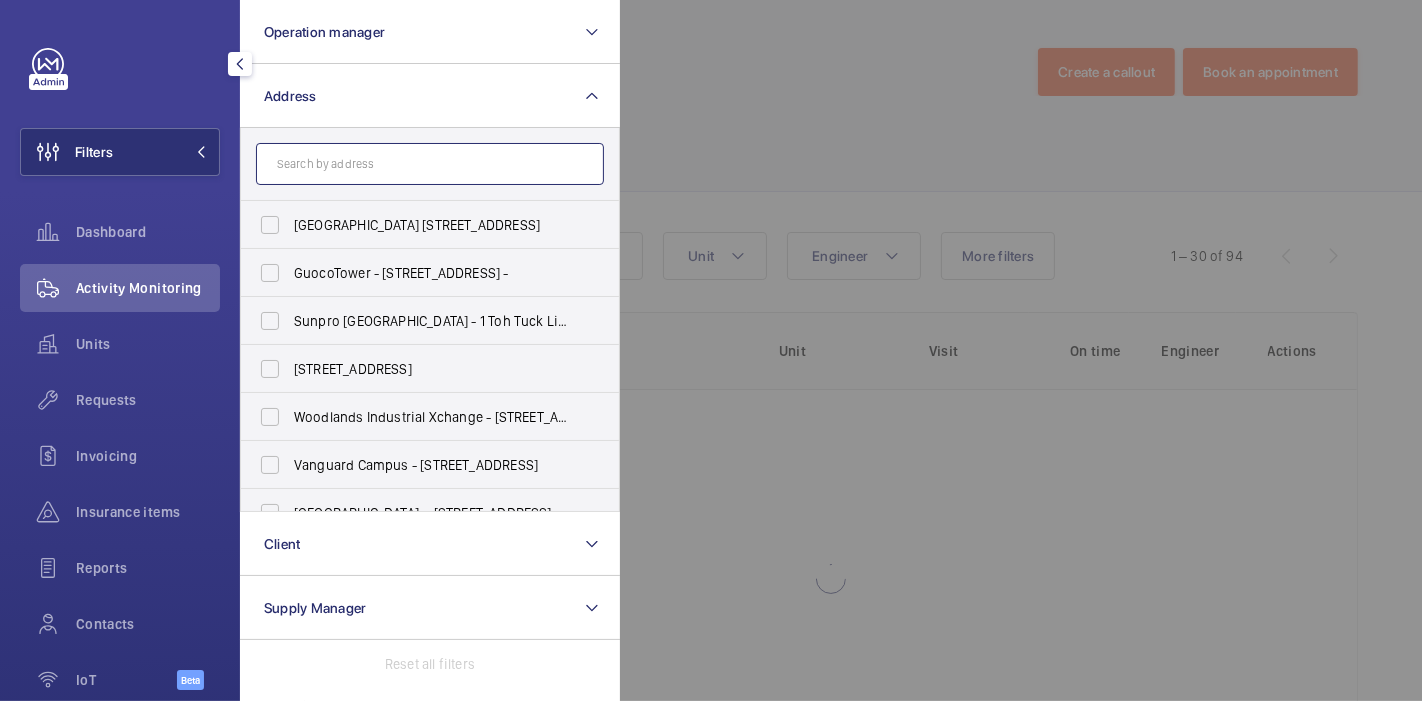 click 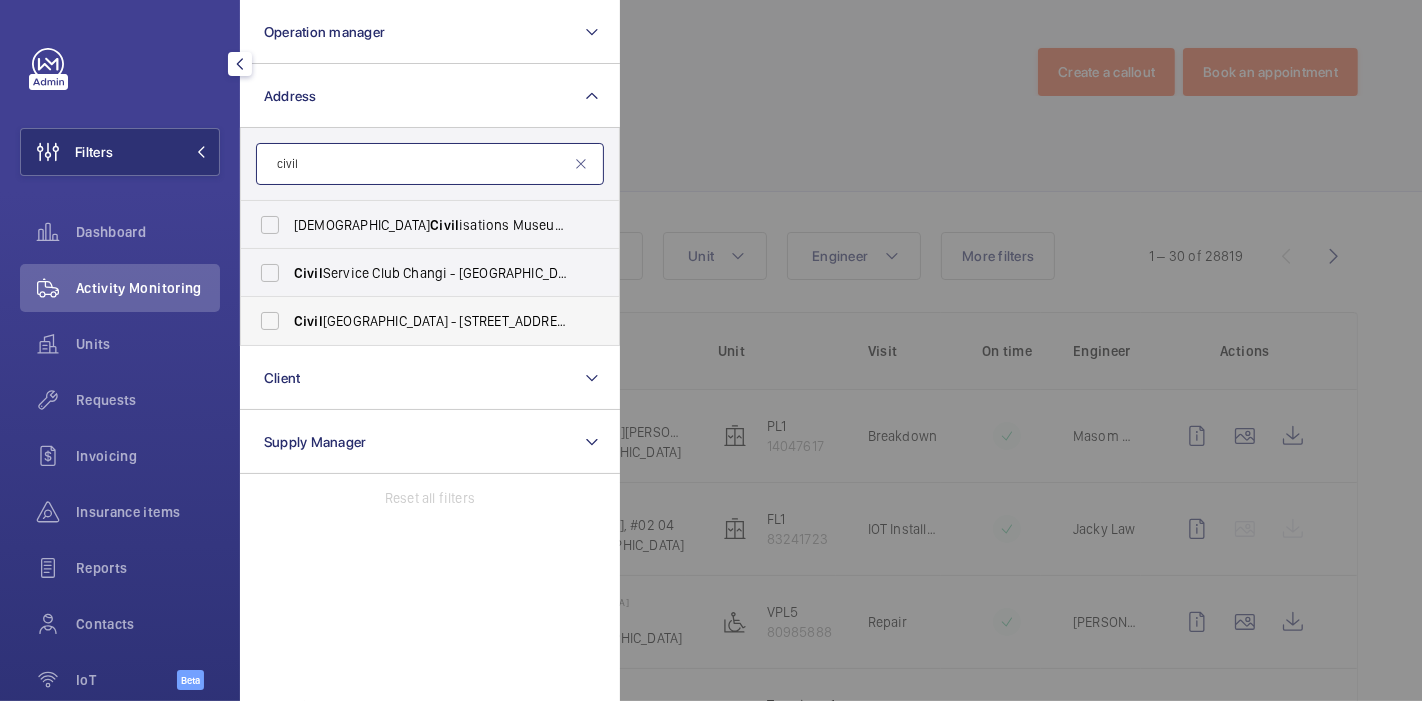 type on "civil" 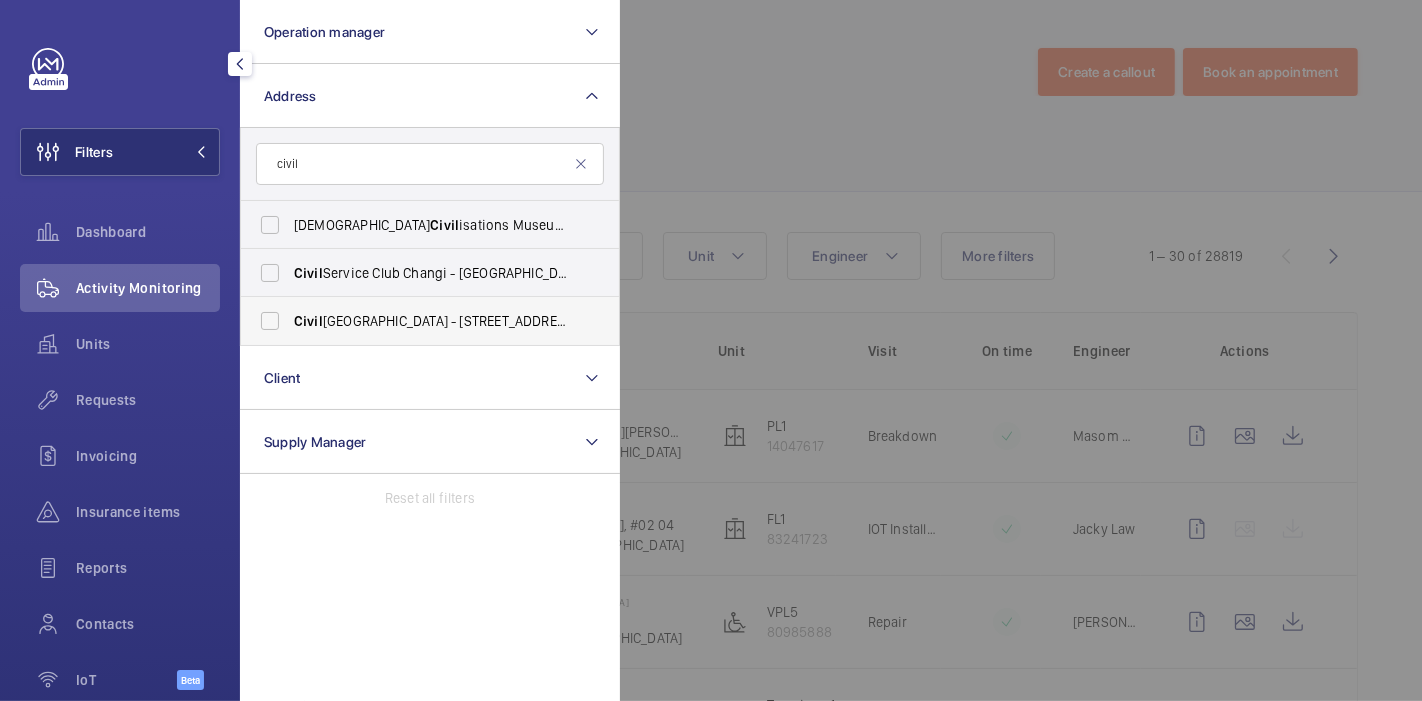 click on "Civil  Defence Academy - 101 Jalan Bahar, 649734 SINGAPORE, SINGAPORE 649734" at bounding box center (431, 321) 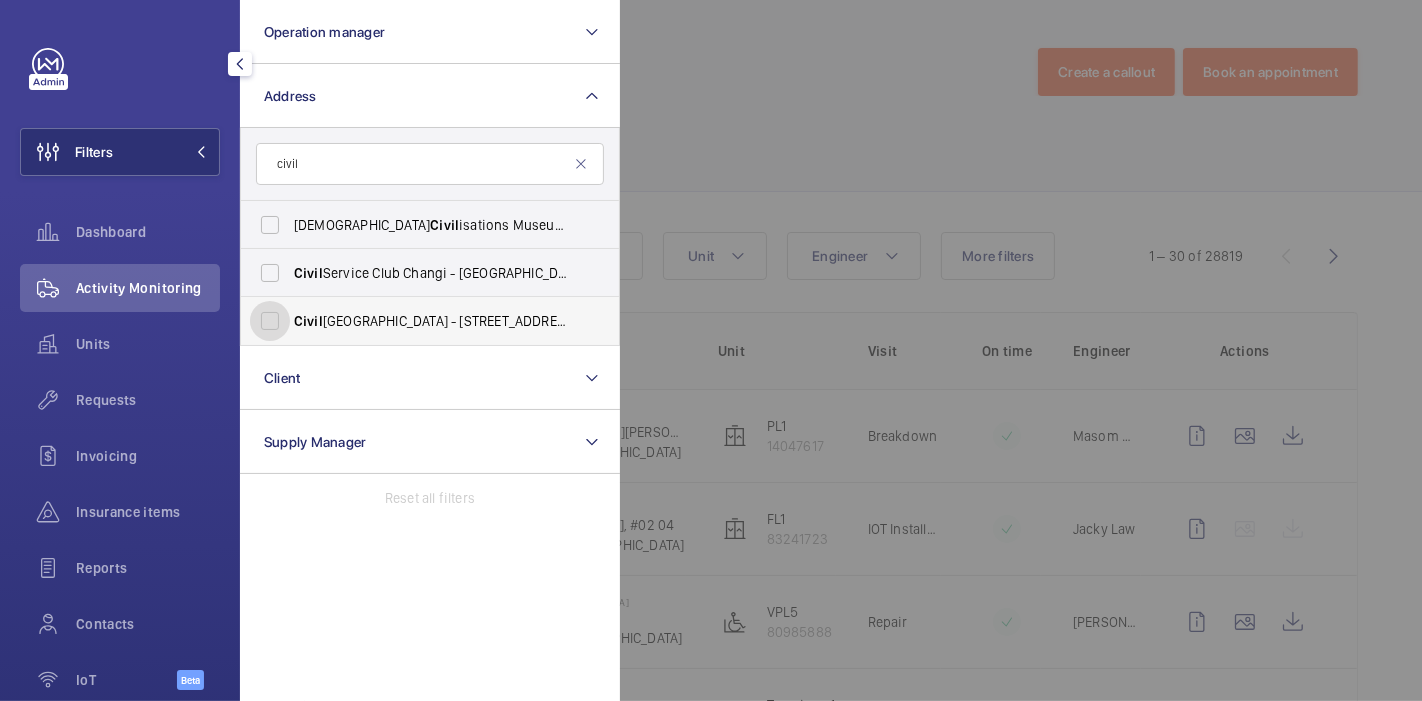 click on "Civil  Defence Academy - 101 Jalan Bahar, 649734 SINGAPORE, SINGAPORE 649734" at bounding box center [270, 321] 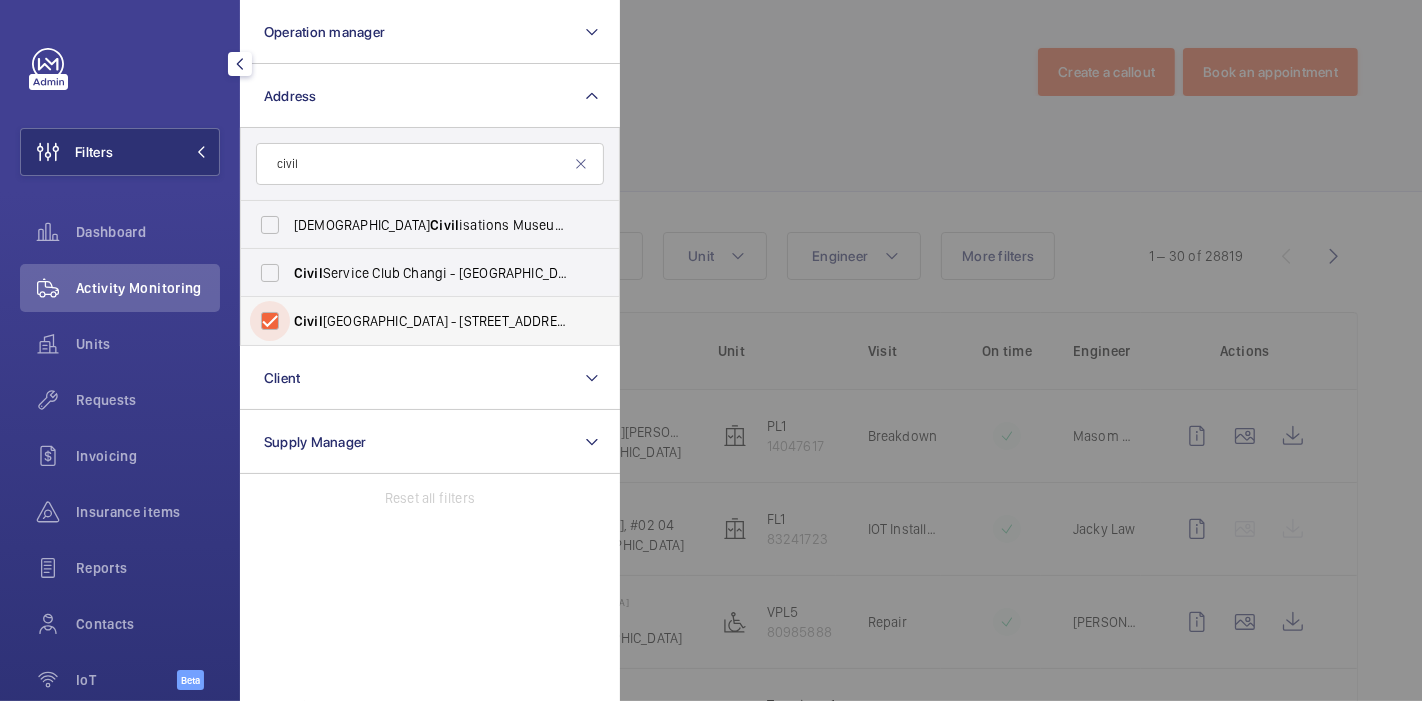 checkbox on "true" 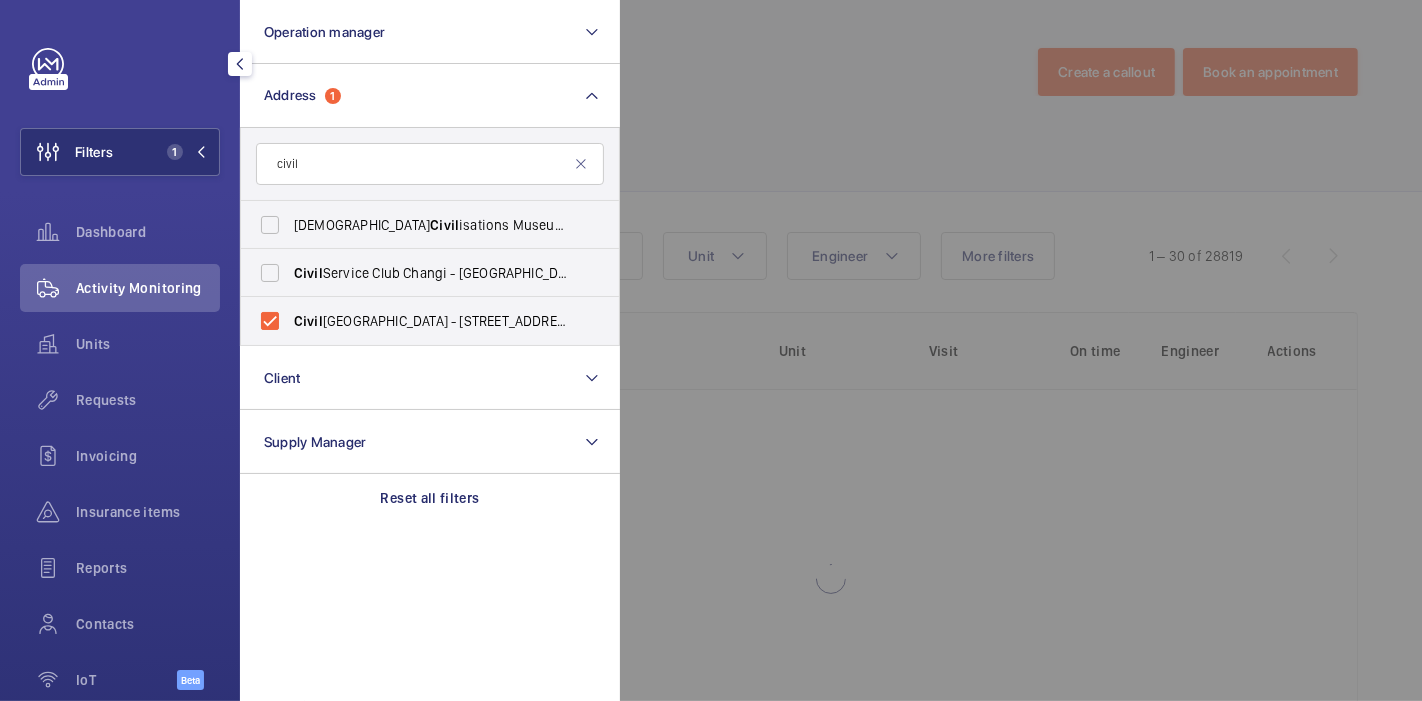click 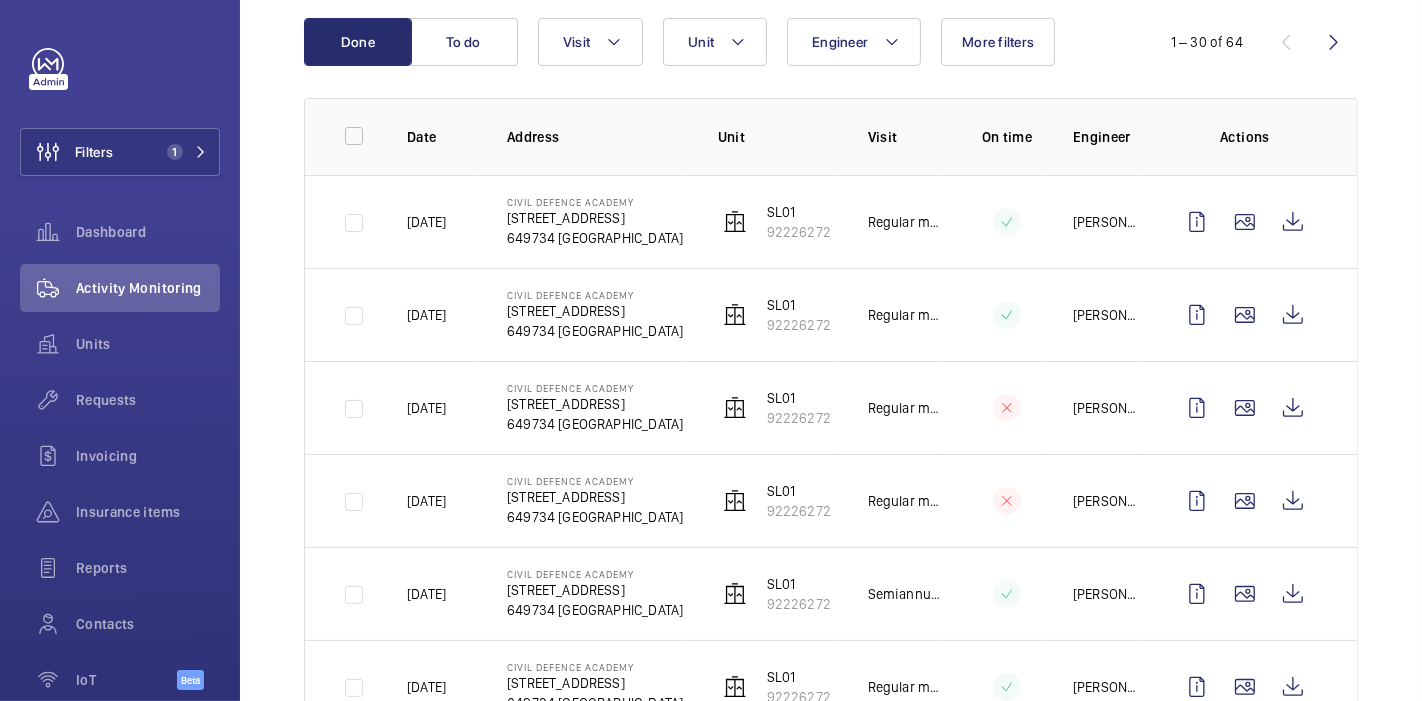 scroll, scrollTop: 215, scrollLeft: 0, axis: vertical 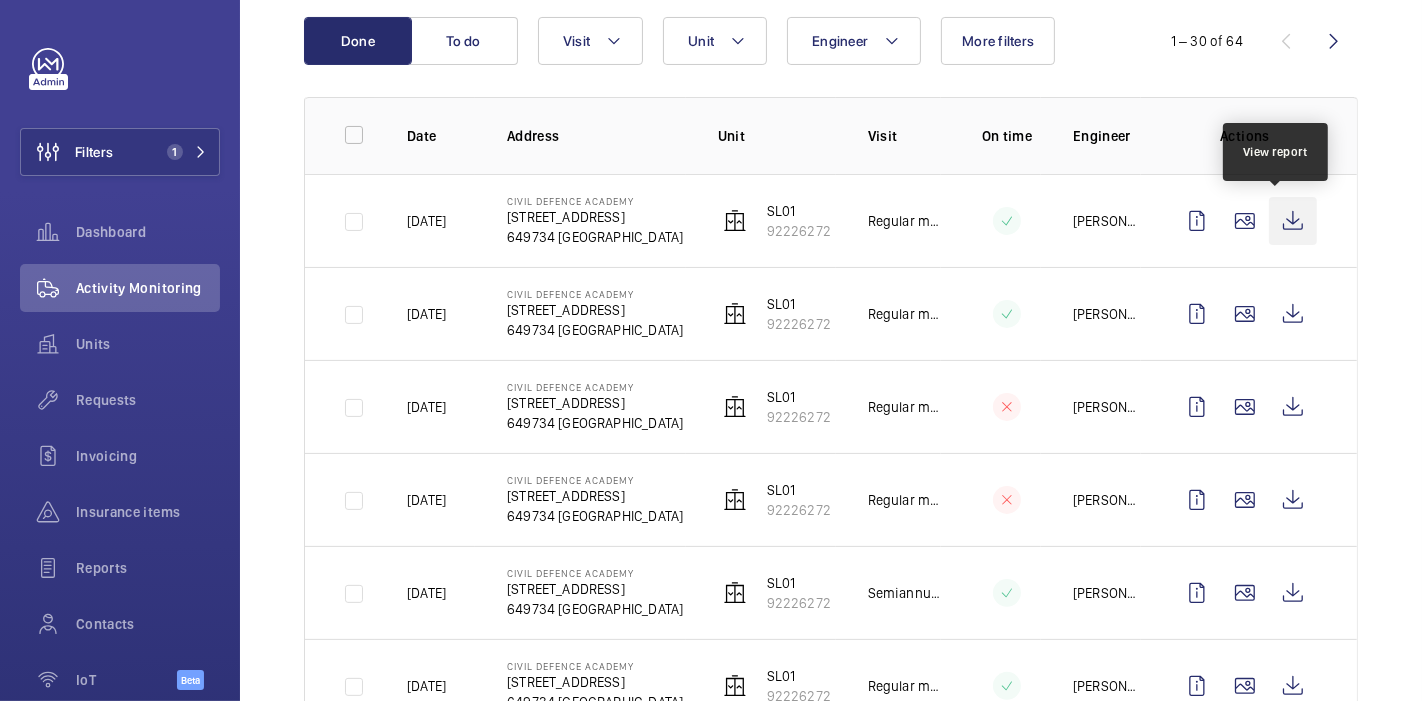 click 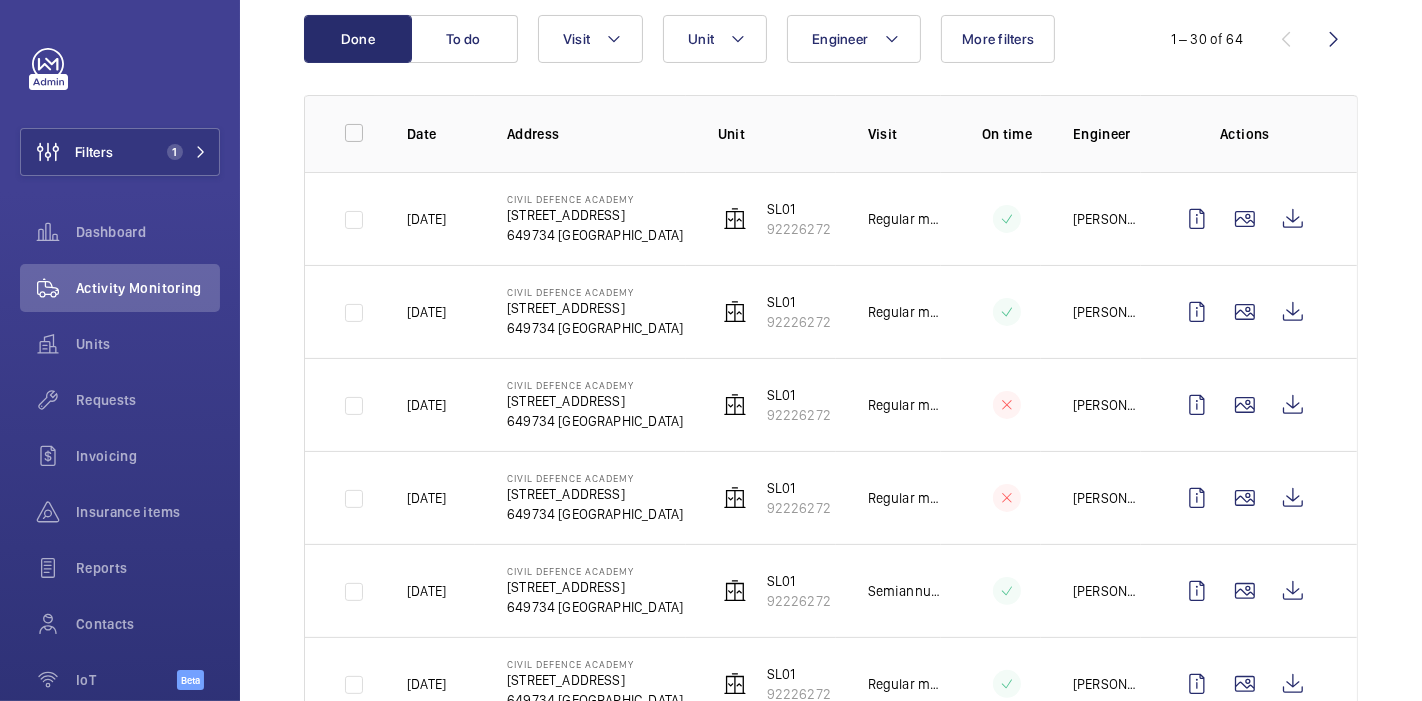 scroll, scrollTop: 0, scrollLeft: 0, axis: both 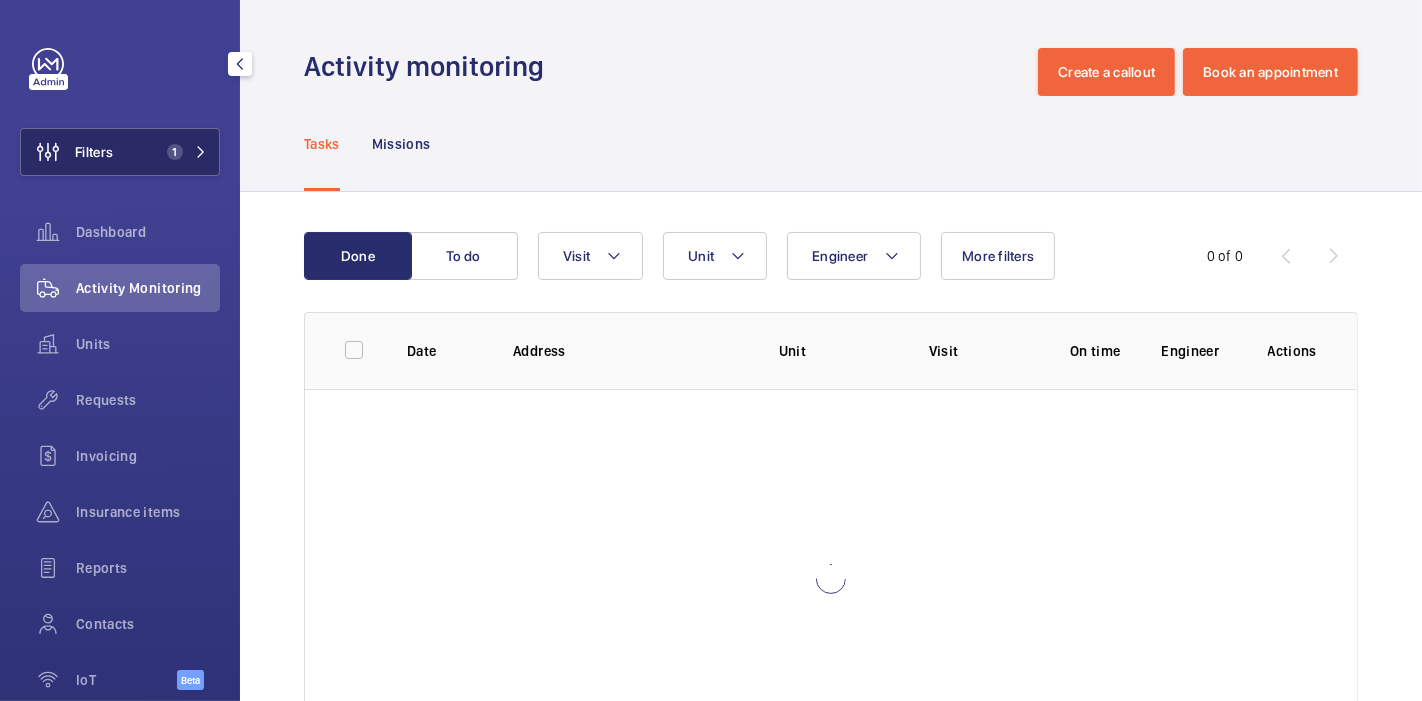 click on "Filters 1" 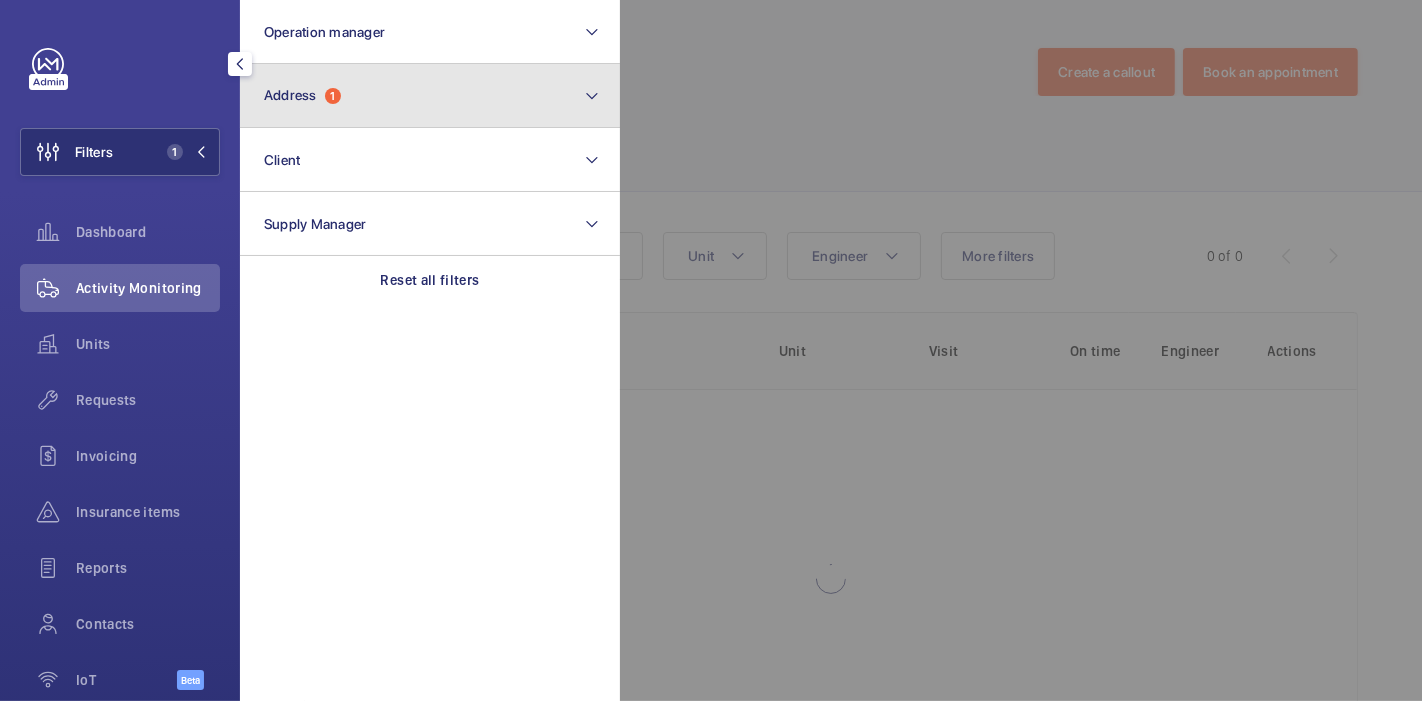 click on "Address  1" 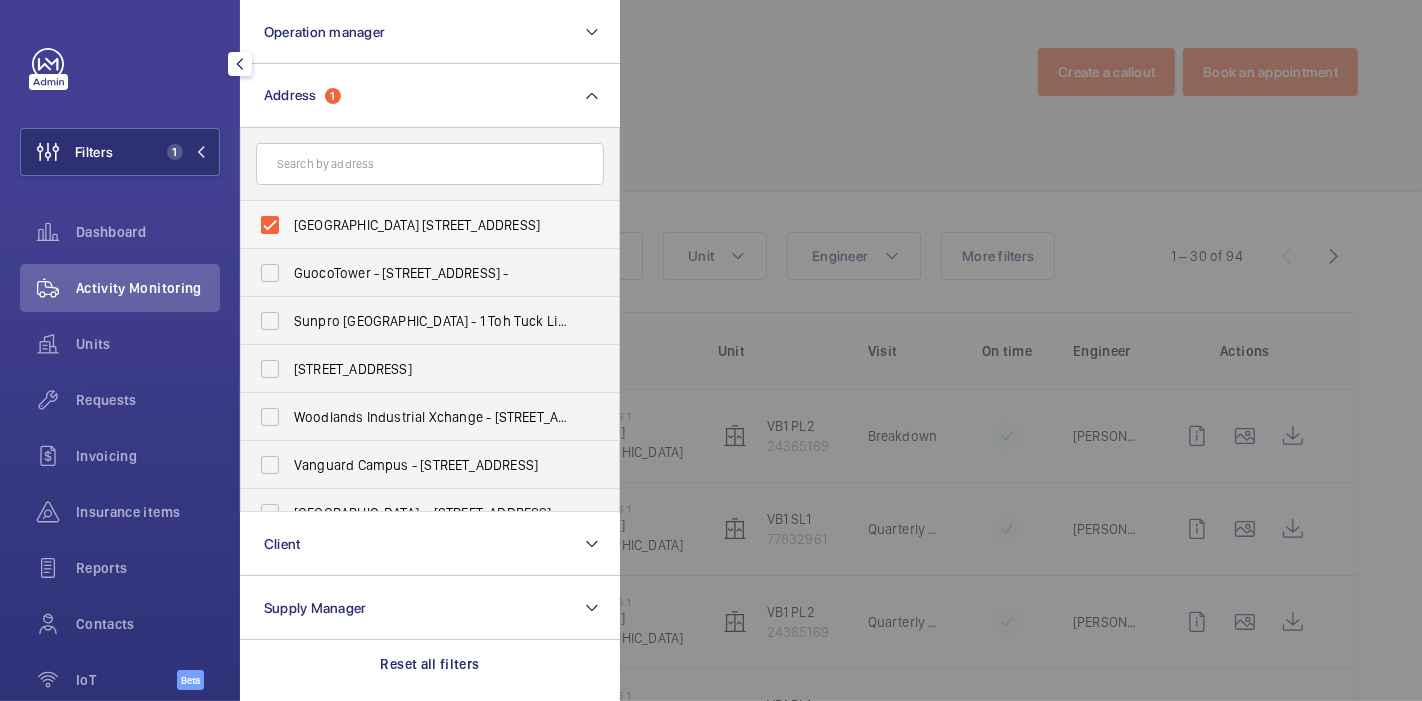 click on "[GEOGRAPHIC_DATA] [STREET_ADDRESS]" at bounding box center (431, 225) 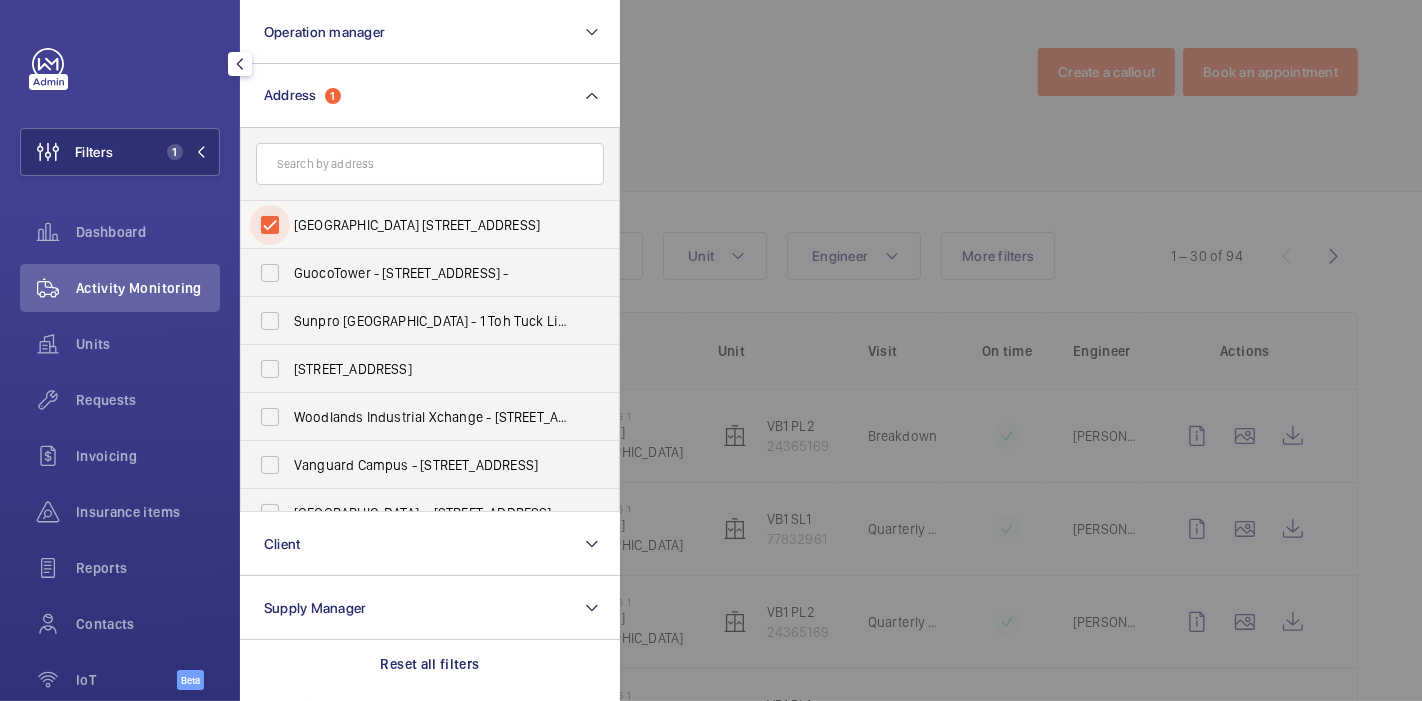 click on "[GEOGRAPHIC_DATA] [STREET_ADDRESS]" at bounding box center [270, 225] 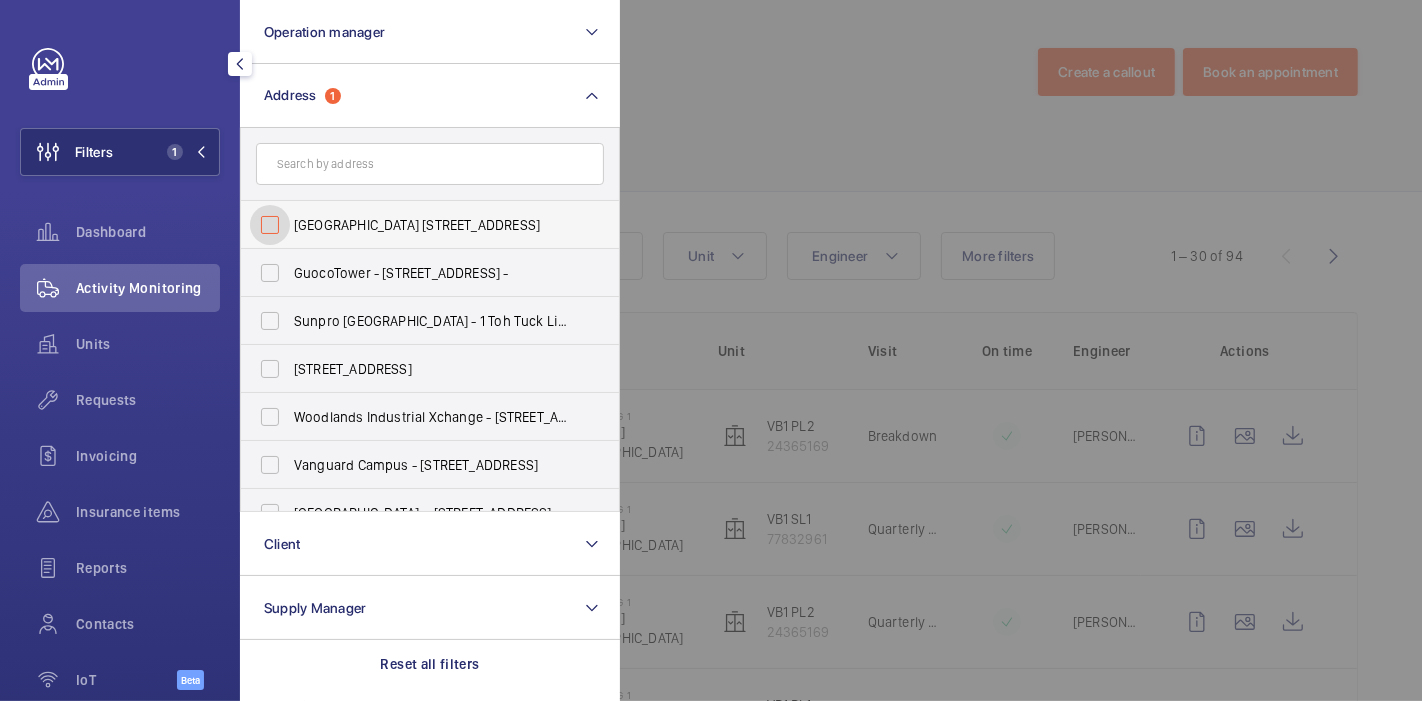 checkbox on "false" 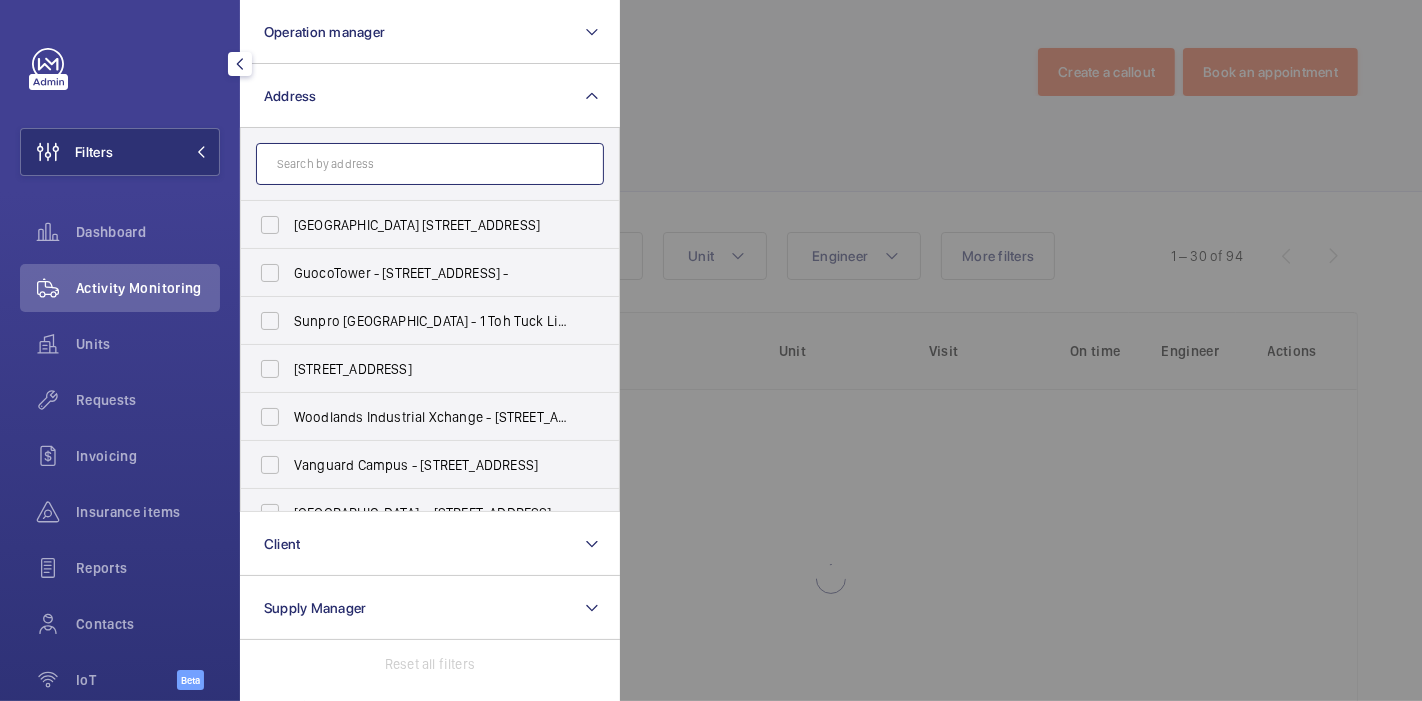 click 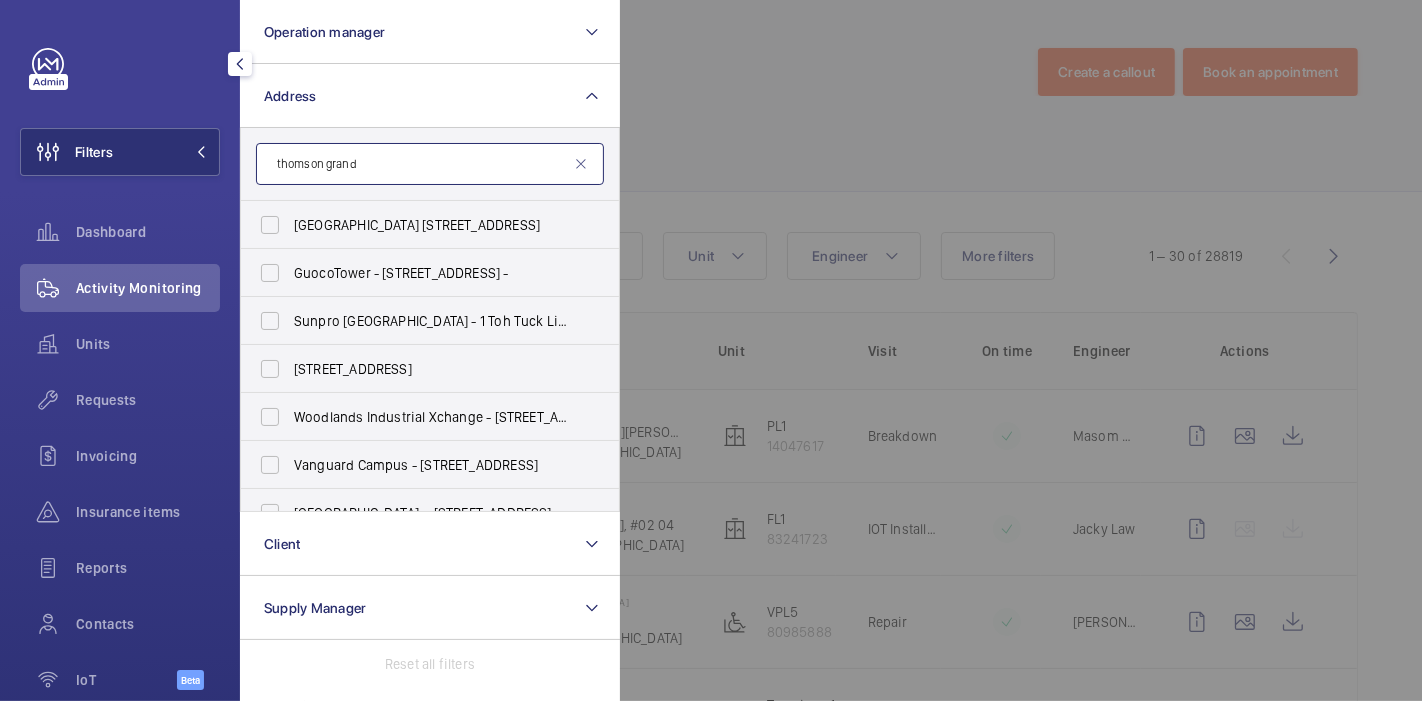 type on "thomson grand" 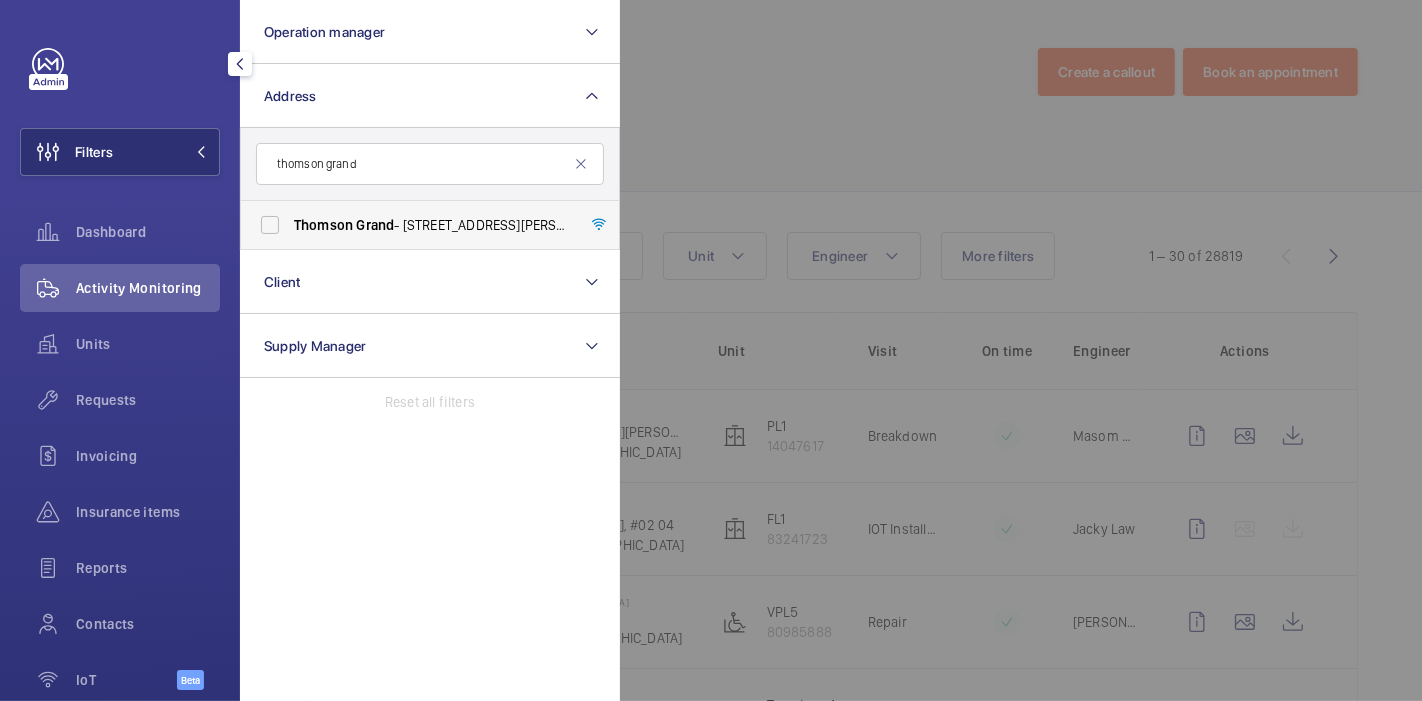click on "Thomson" at bounding box center [323, 225] 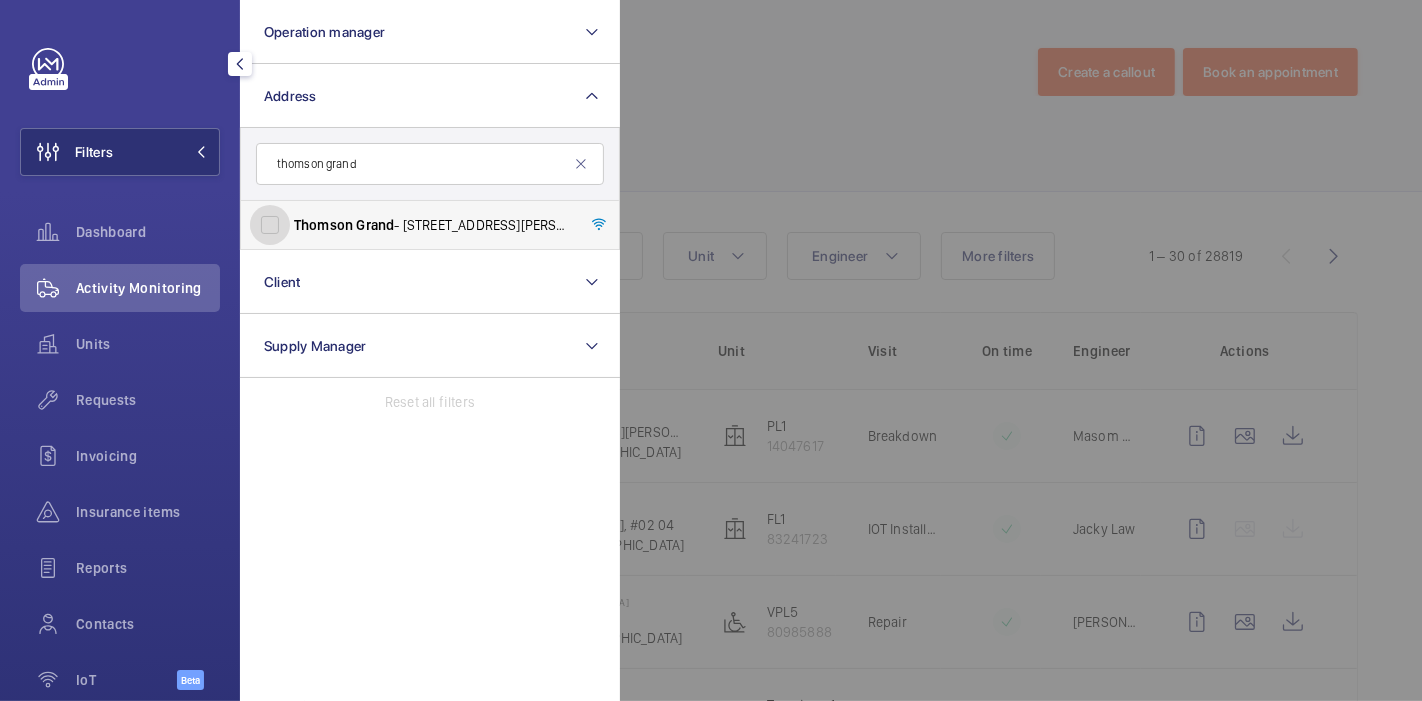 click on "Thomson   Grand  - [STREET_ADDRESS][PERSON_NAME]" at bounding box center [270, 225] 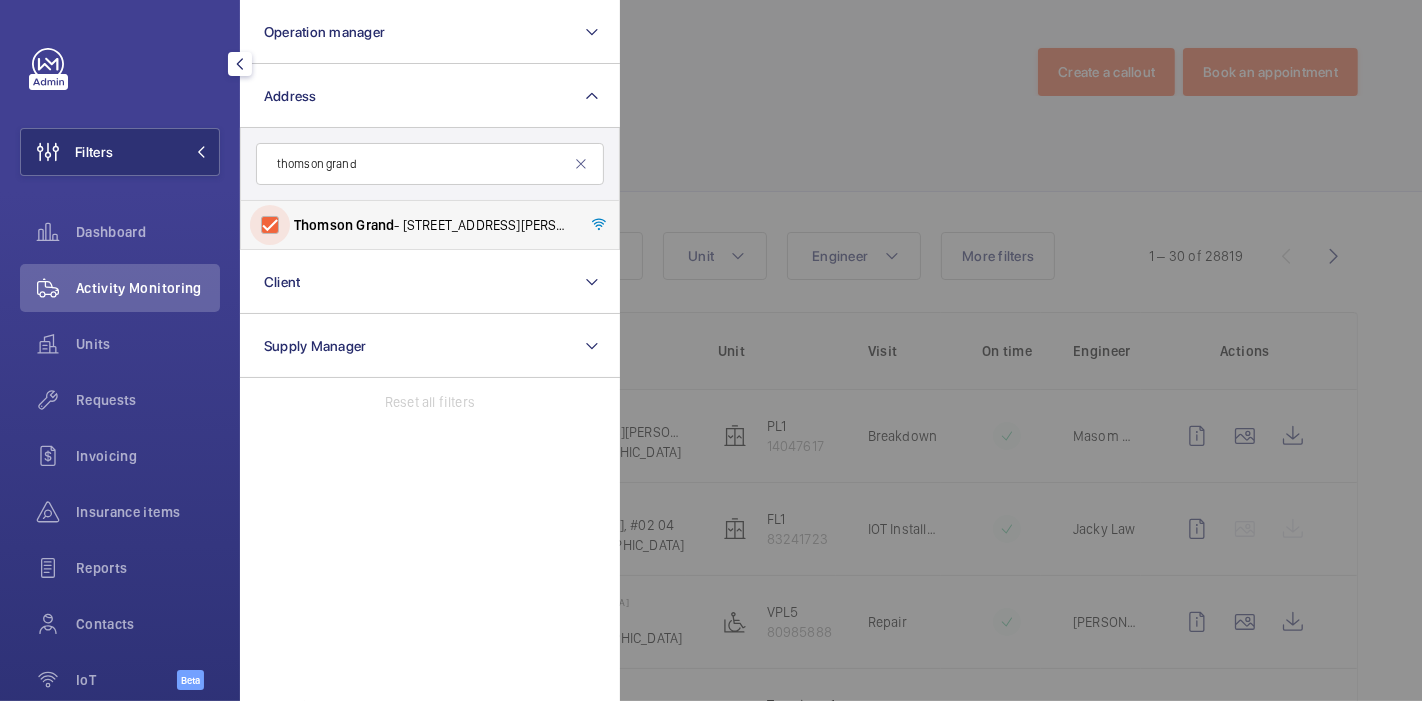 checkbox on "true" 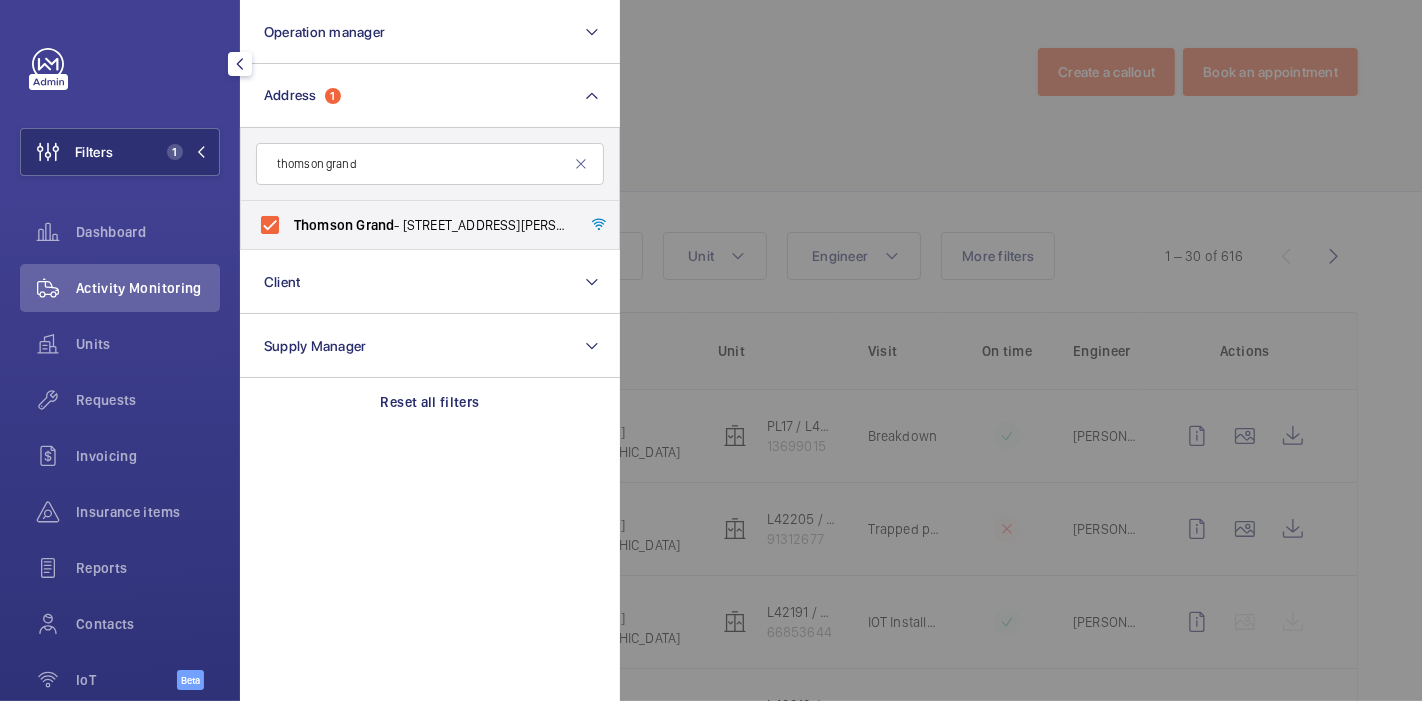 click 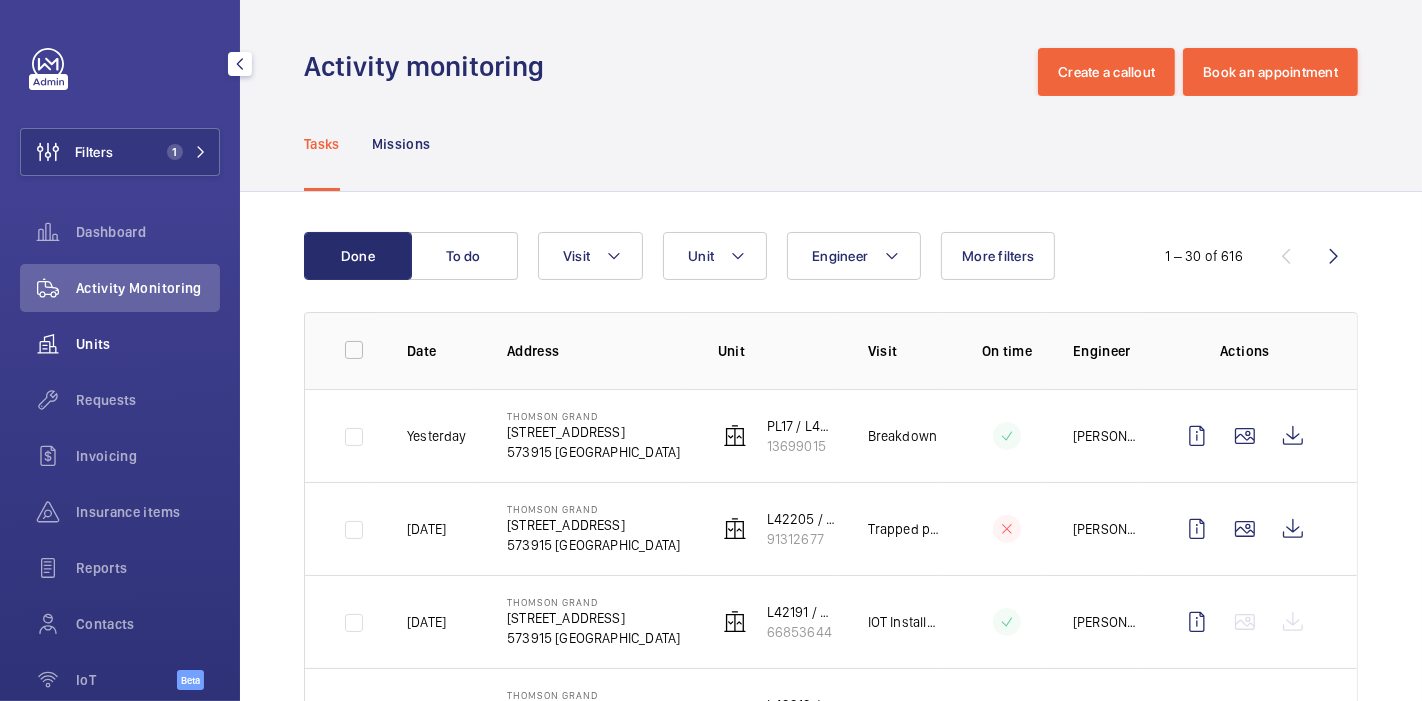 click on "Units" 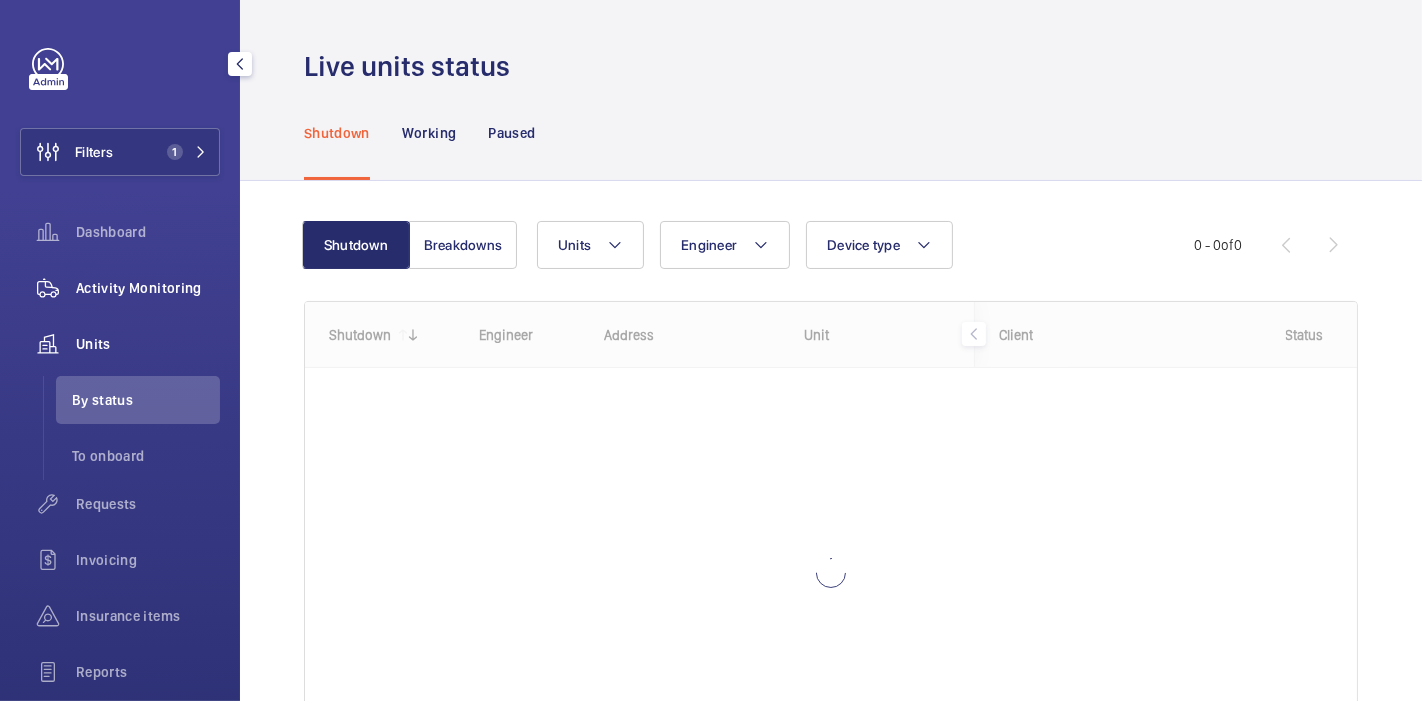 click on "Activity Monitoring" 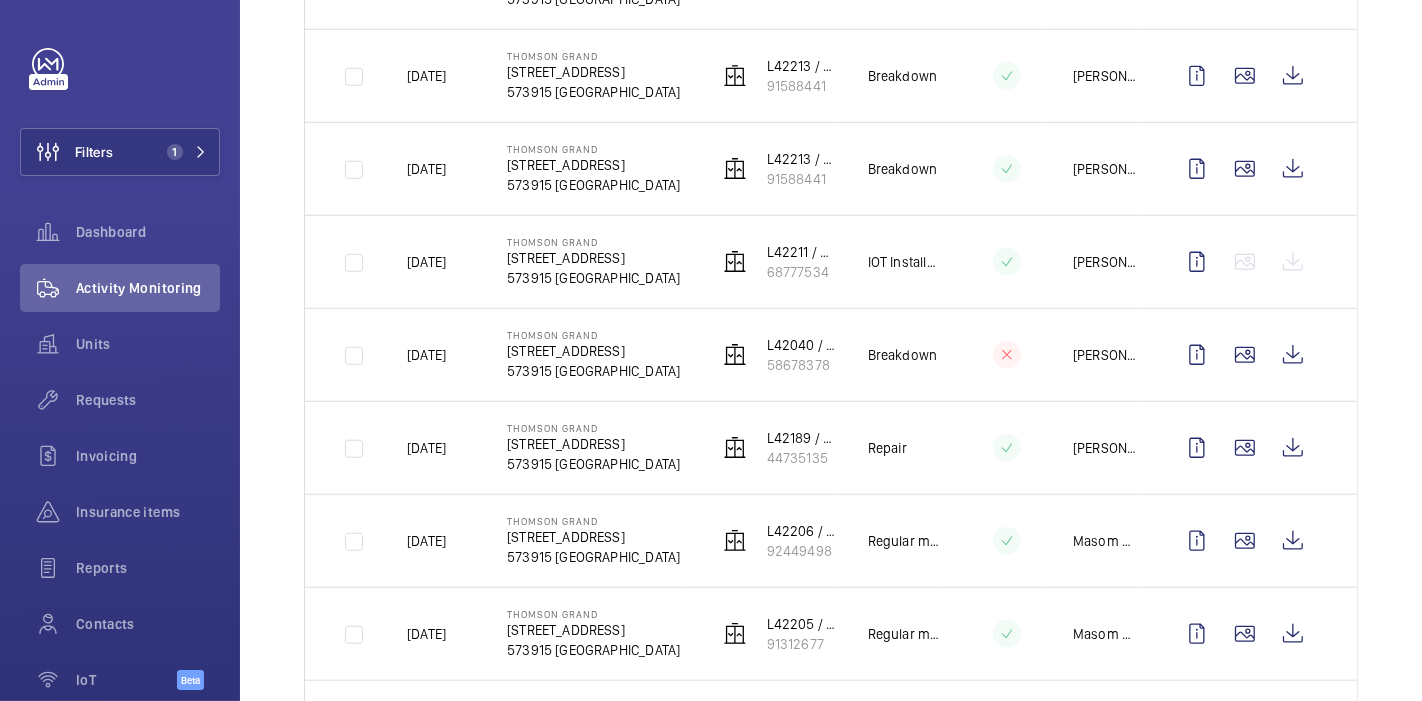 scroll, scrollTop: 1528, scrollLeft: 0, axis: vertical 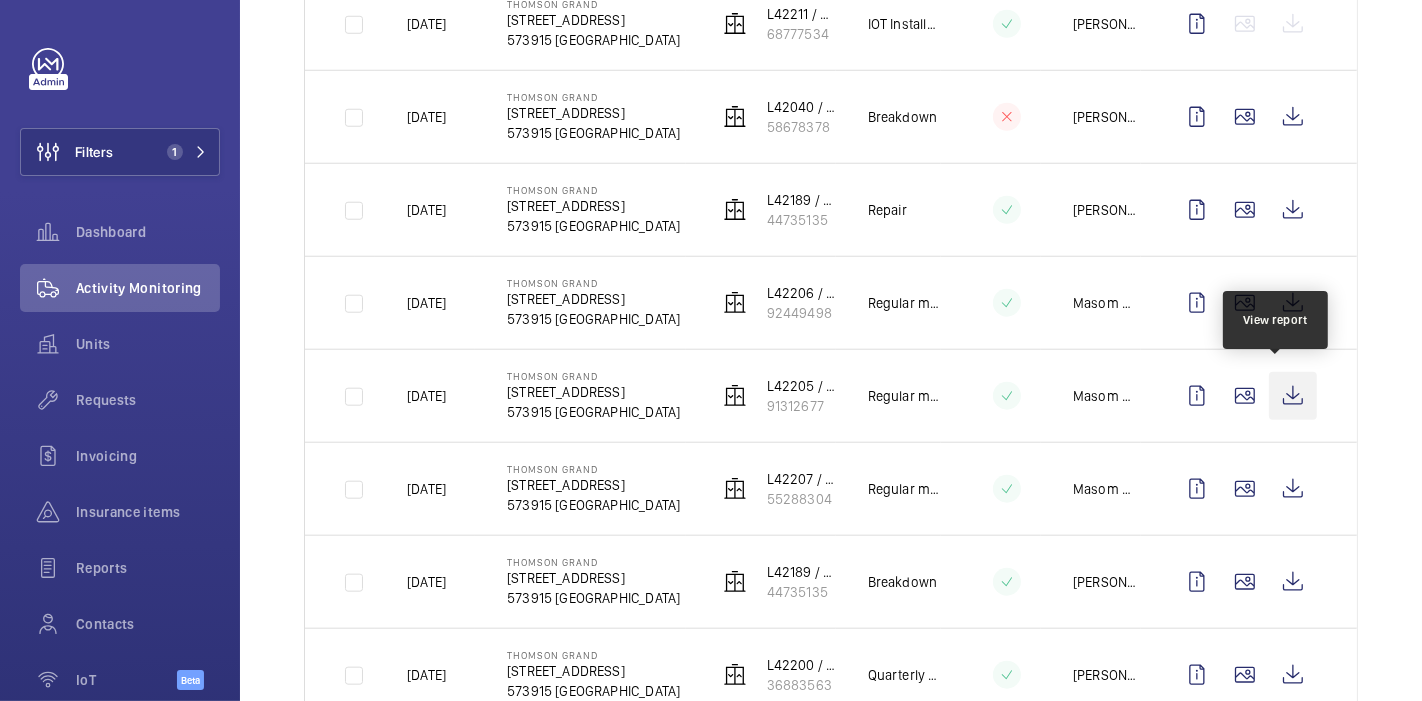 click 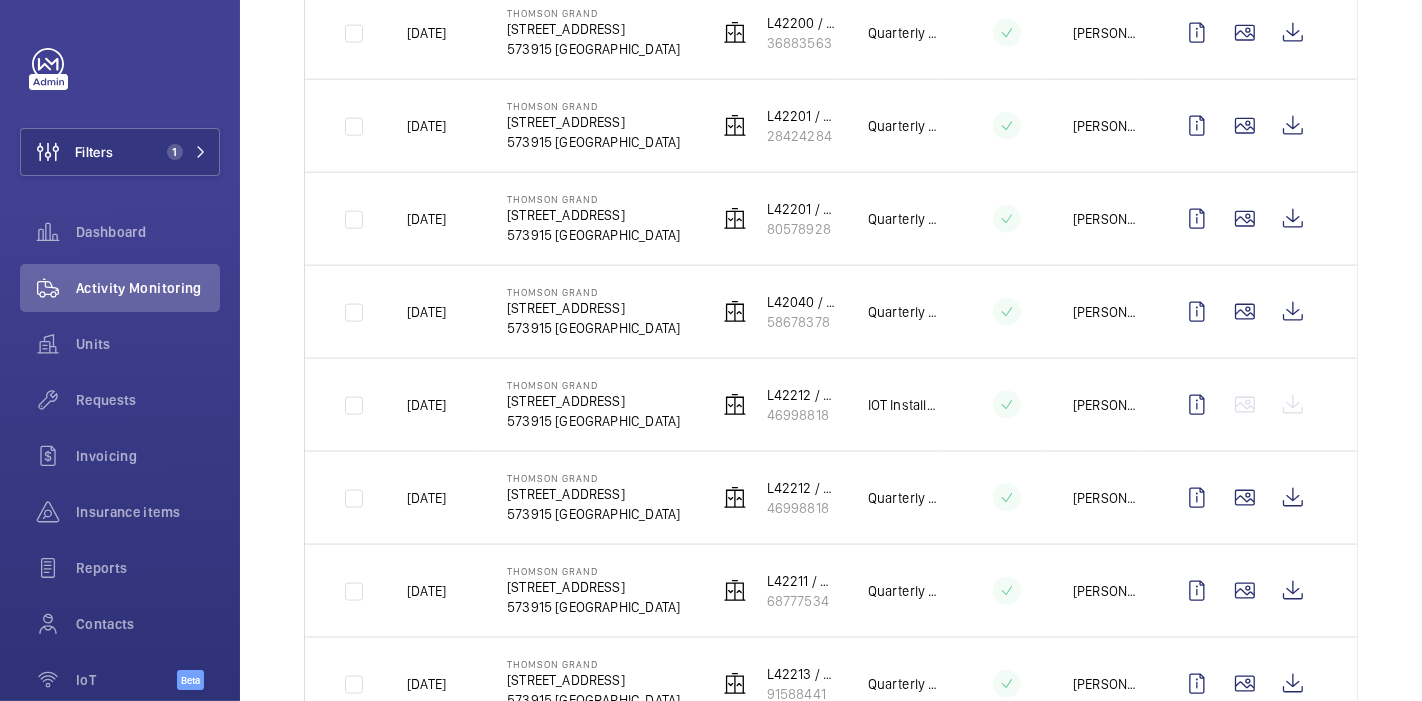 scroll, scrollTop: 2171, scrollLeft: 0, axis: vertical 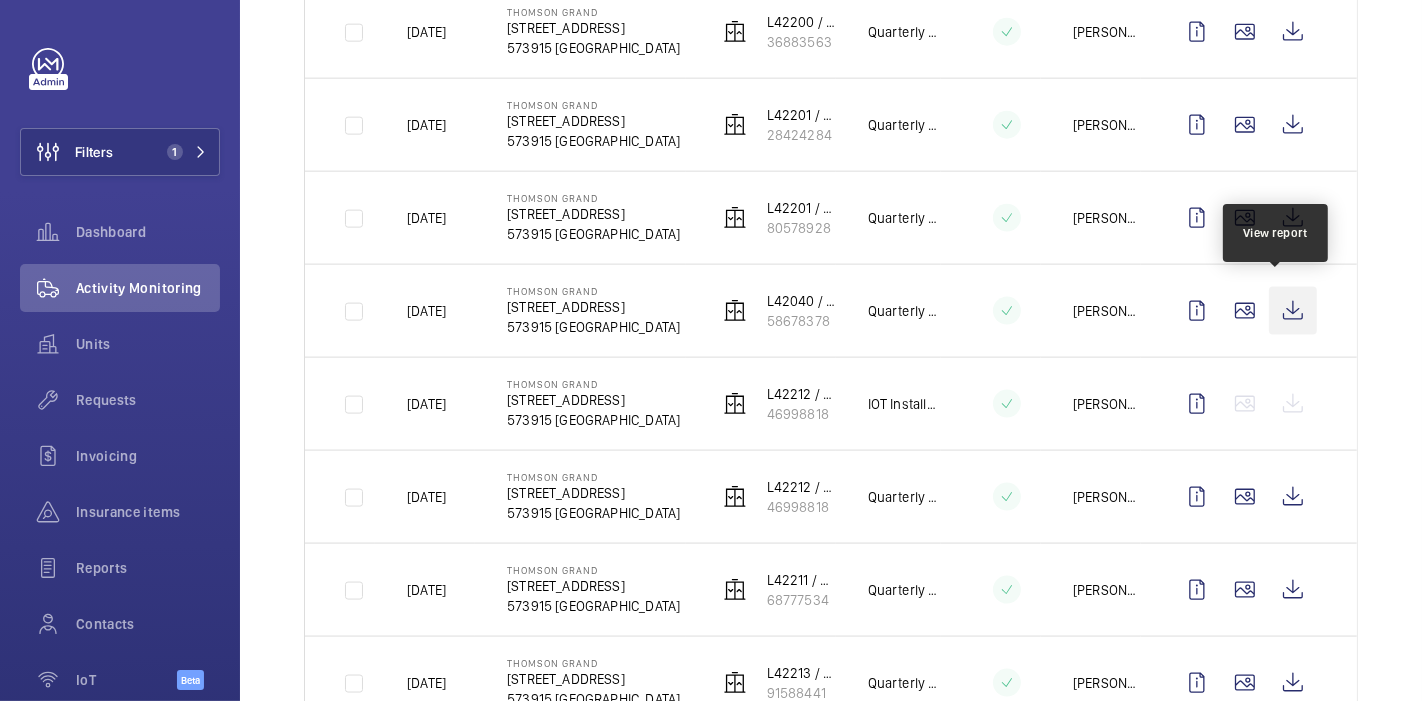 click 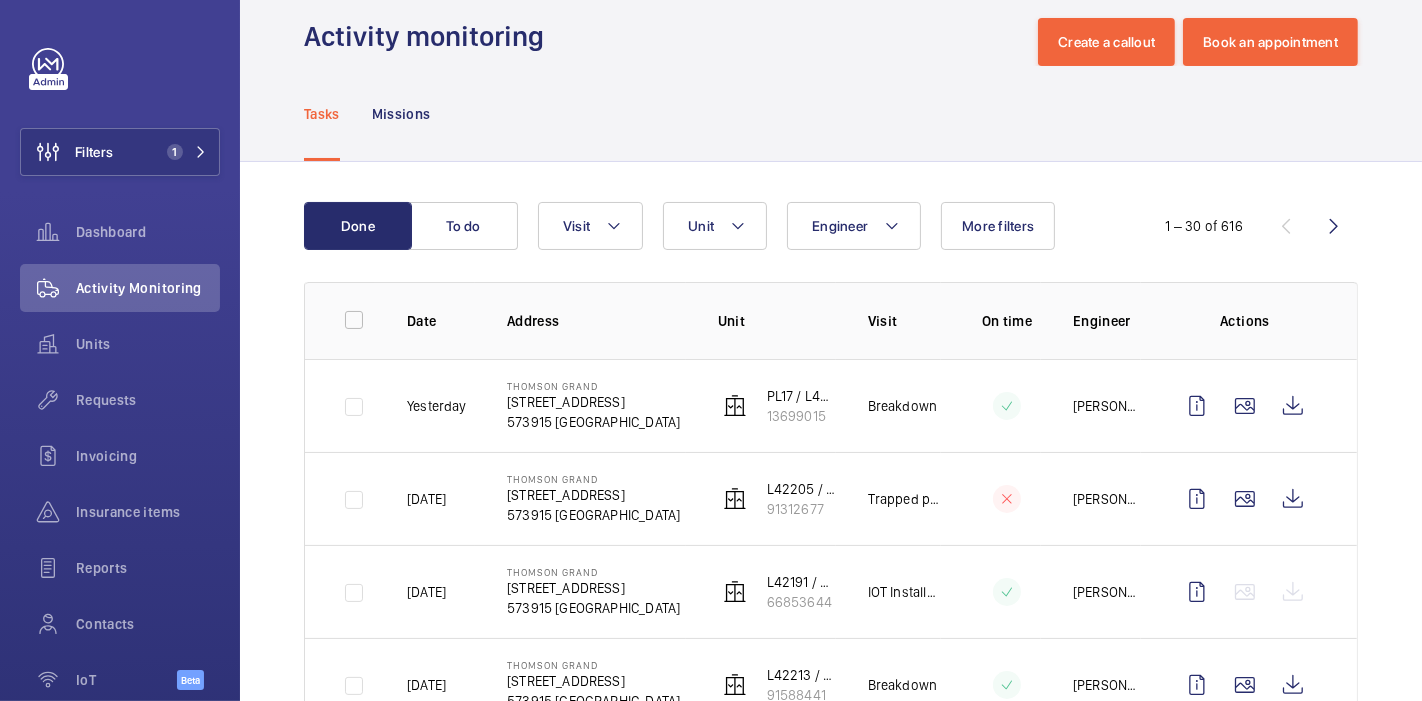 scroll, scrollTop: 0, scrollLeft: 0, axis: both 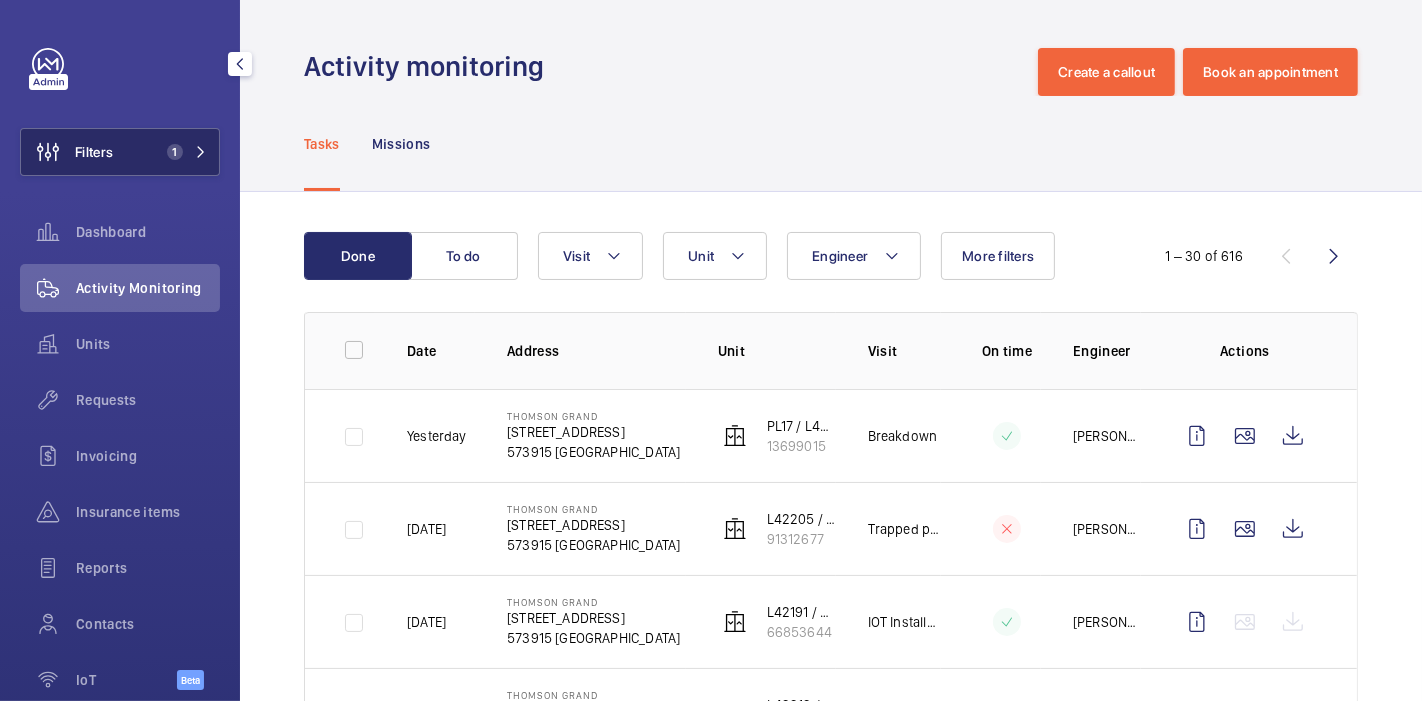 click on "1" 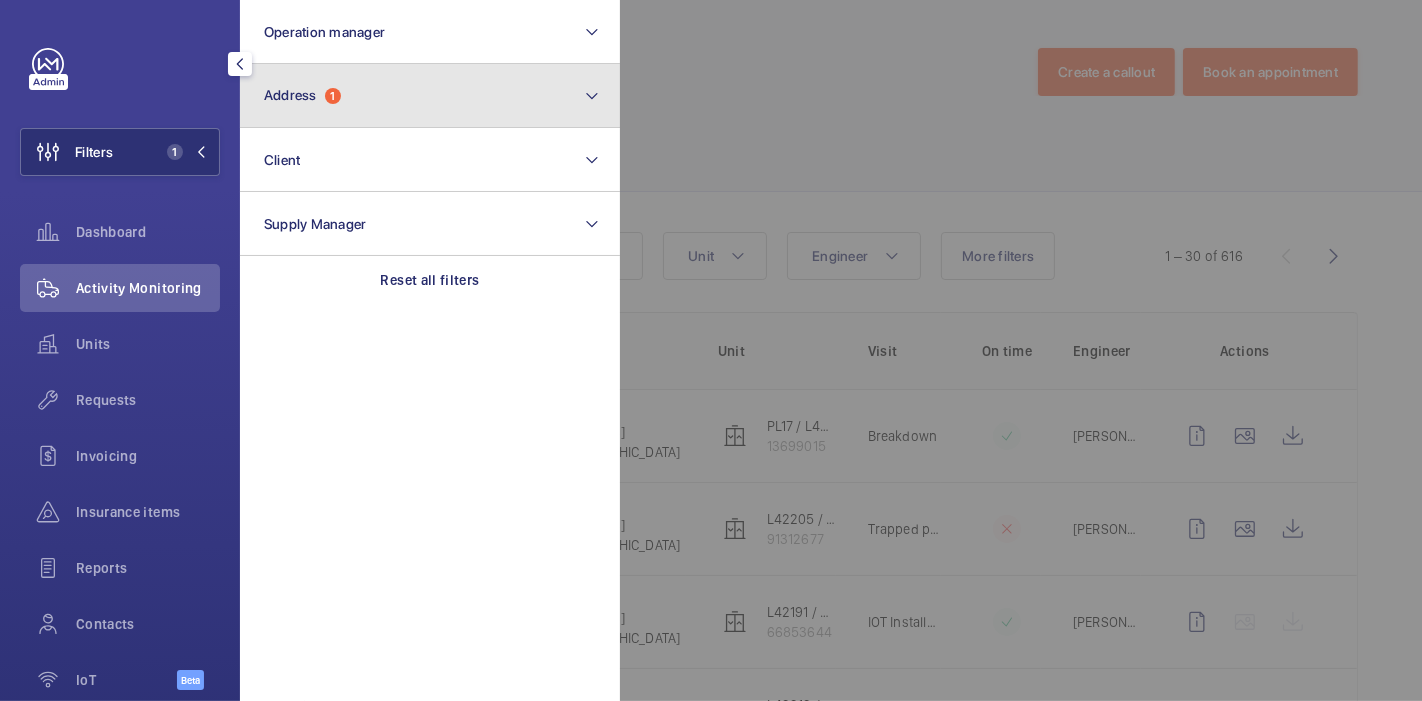 click on "Address  1" 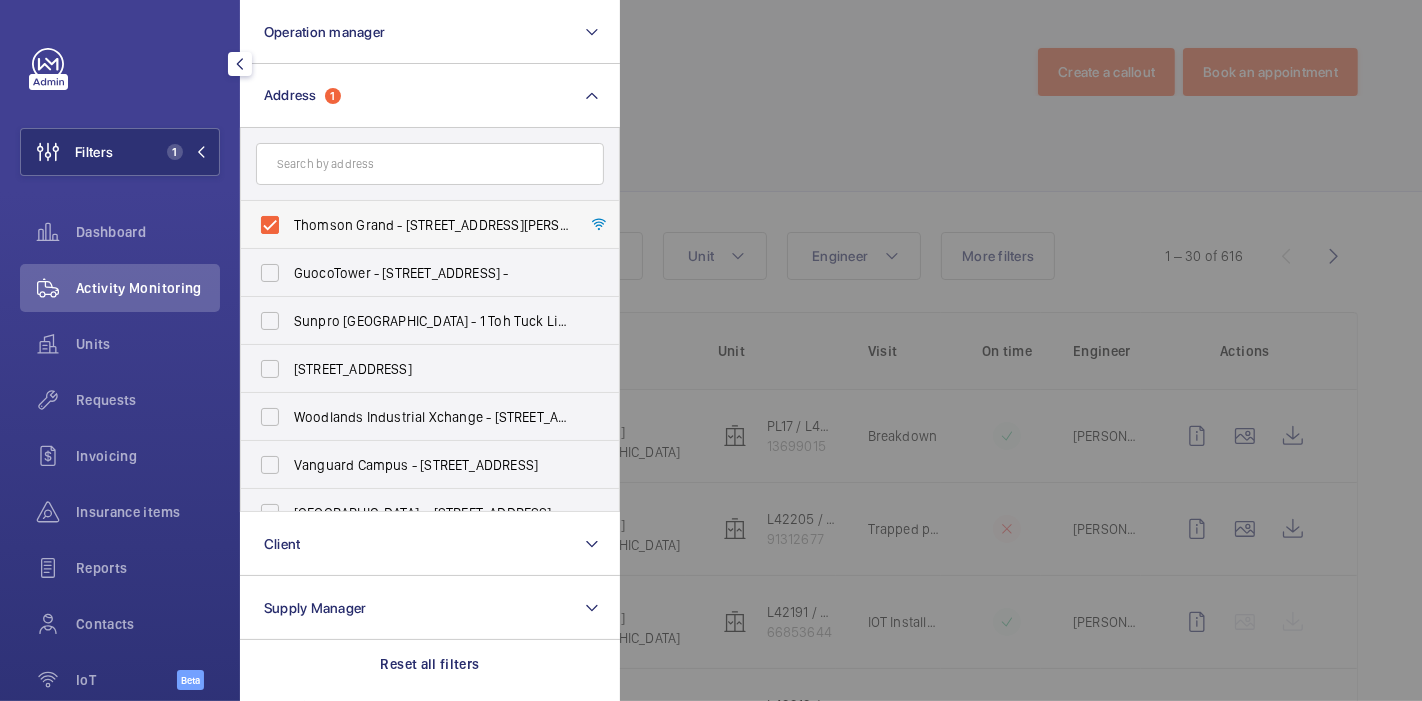 click on "Thomson Grand - [STREET_ADDRESS][PERSON_NAME]" at bounding box center [431, 225] 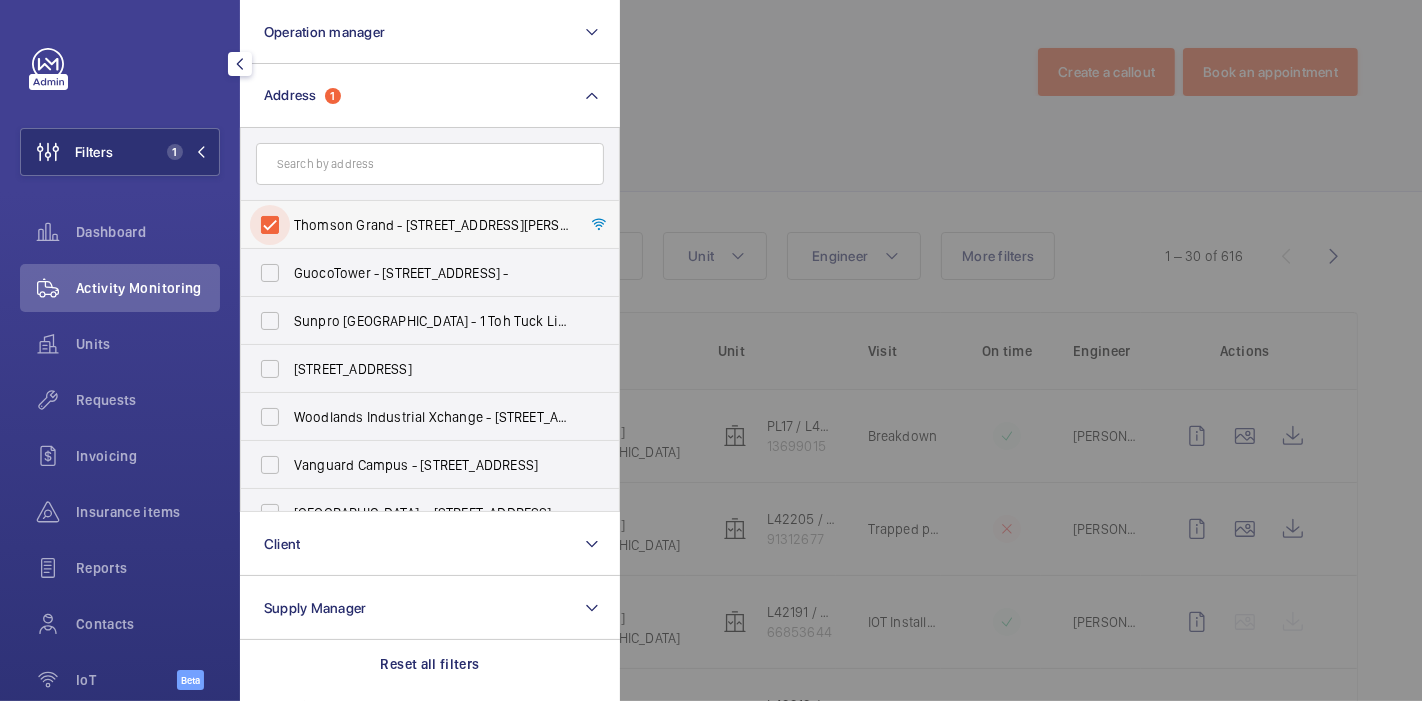 click on "Thomson Grand - [STREET_ADDRESS][PERSON_NAME]" at bounding box center (270, 225) 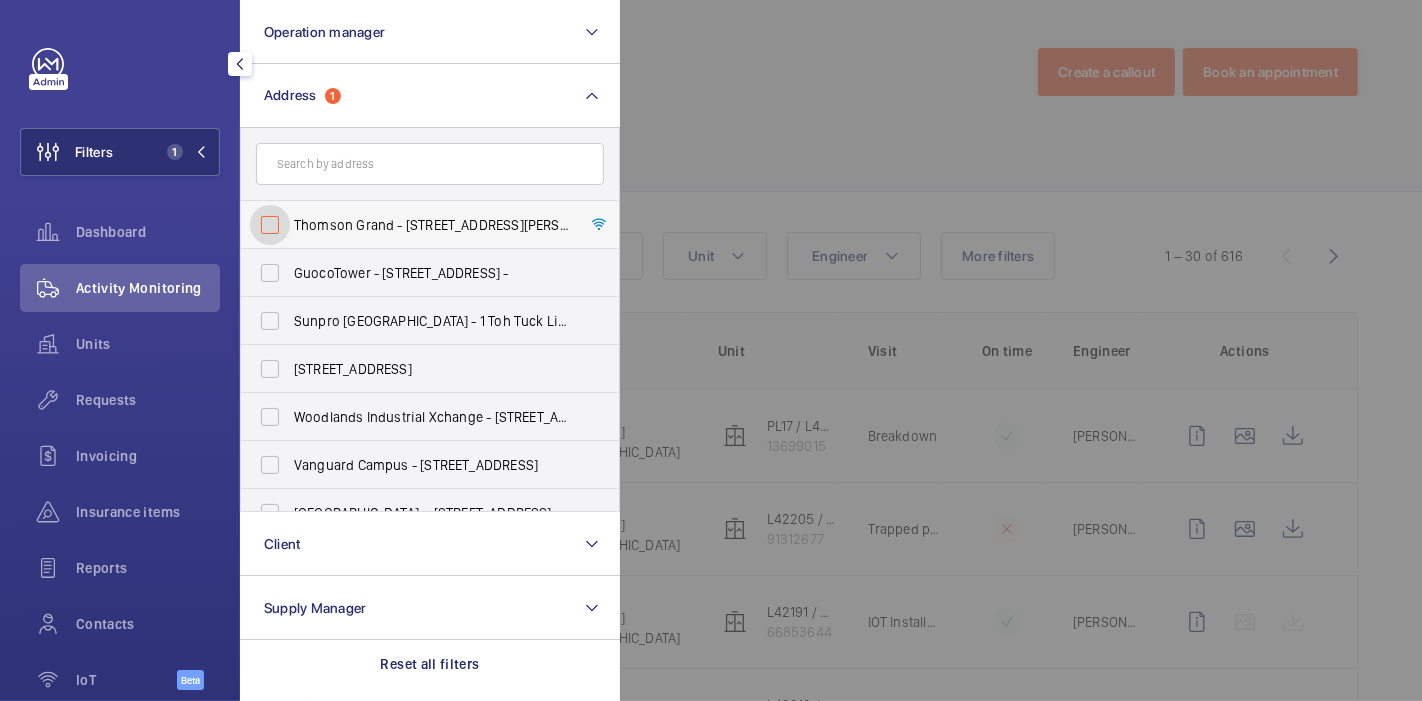 checkbox on "false" 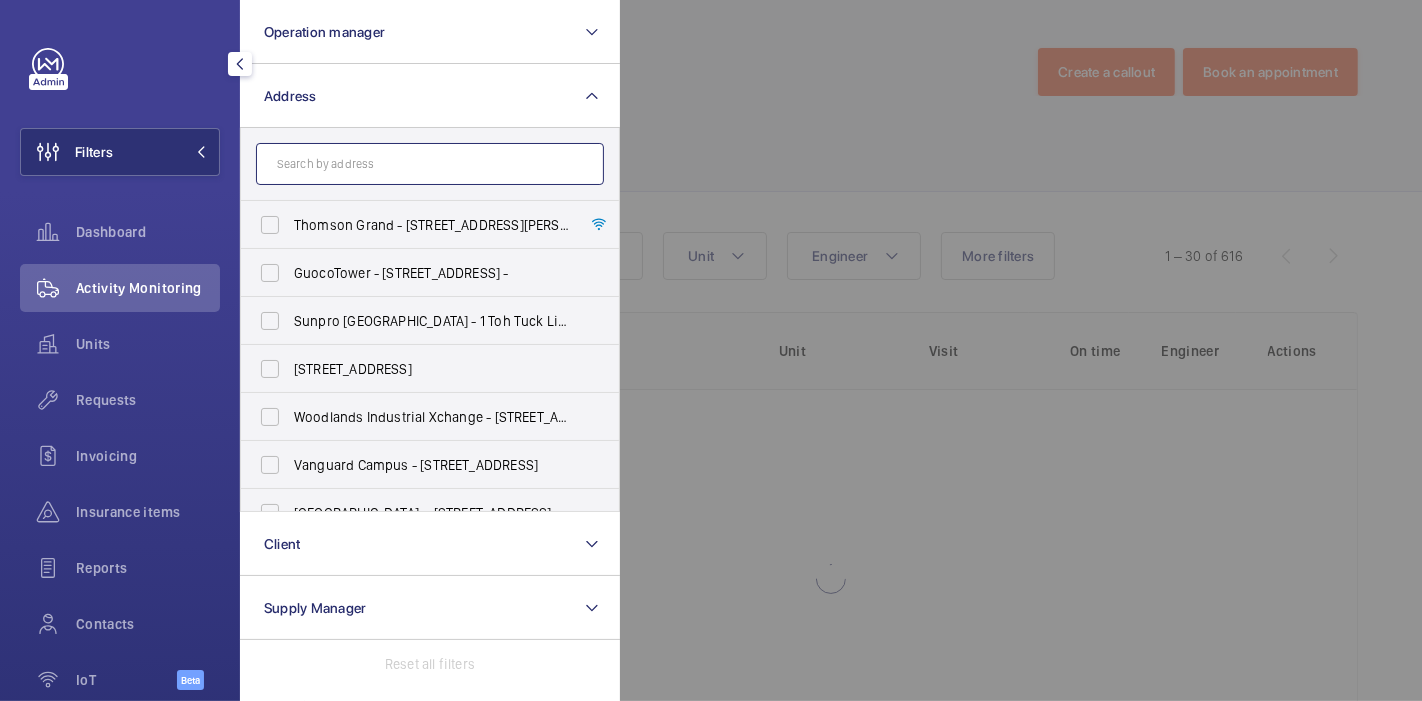 click 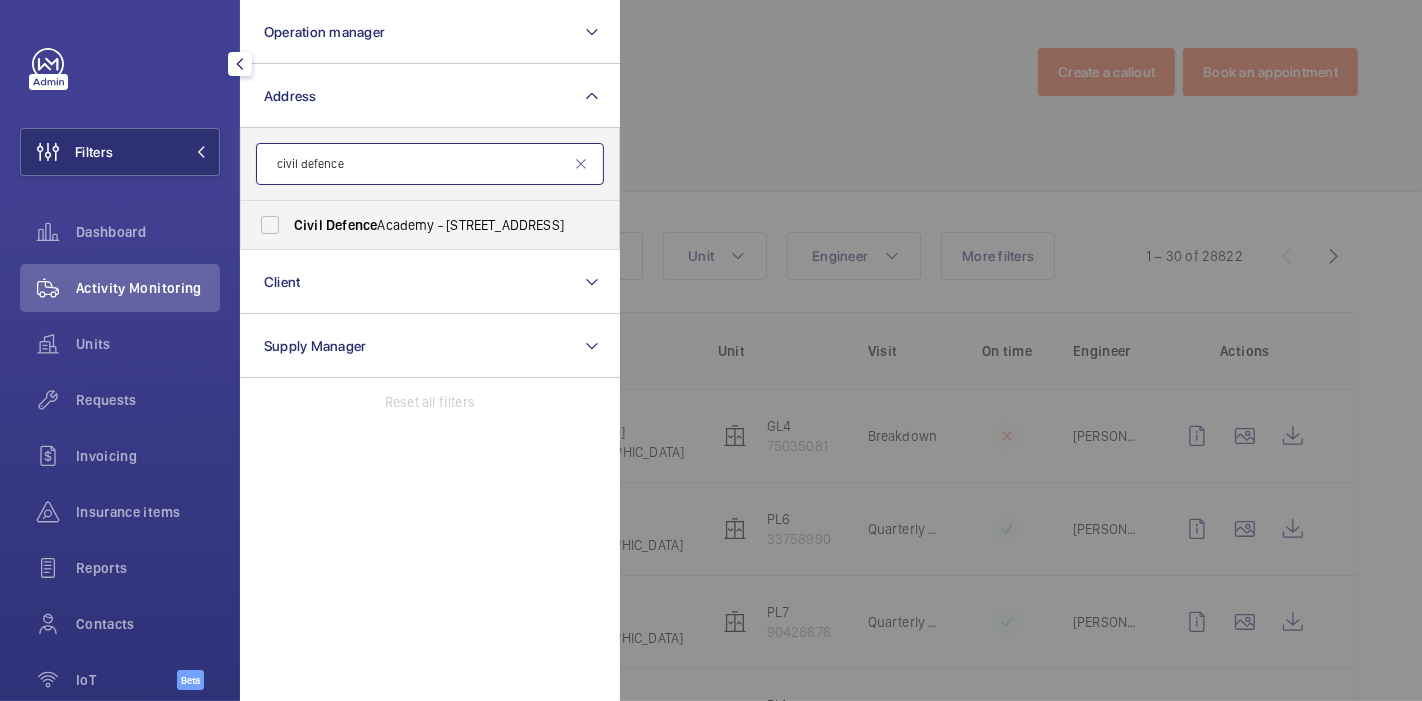 type on "civil defence" 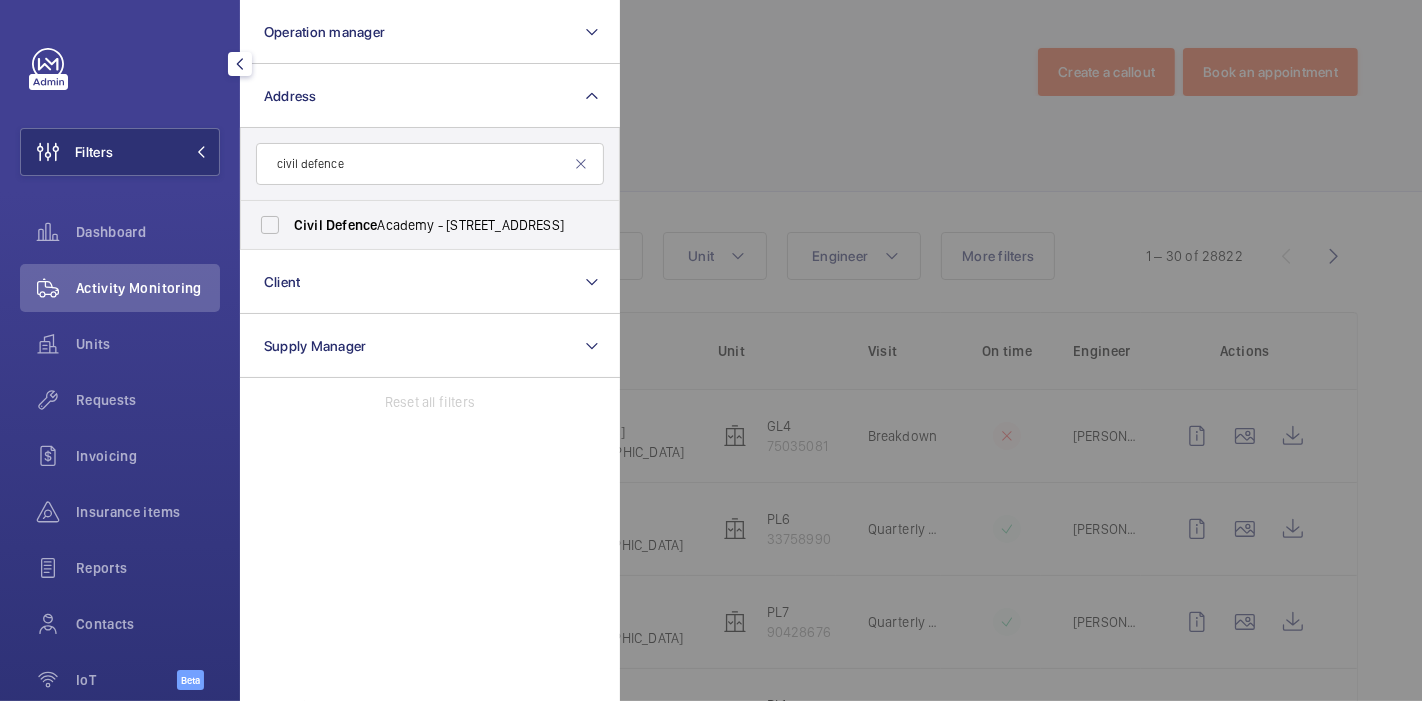 click on "[GEOGRAPHIC_DATA] - [STREET_ADDRESS]" at bounding box center [431, 225] 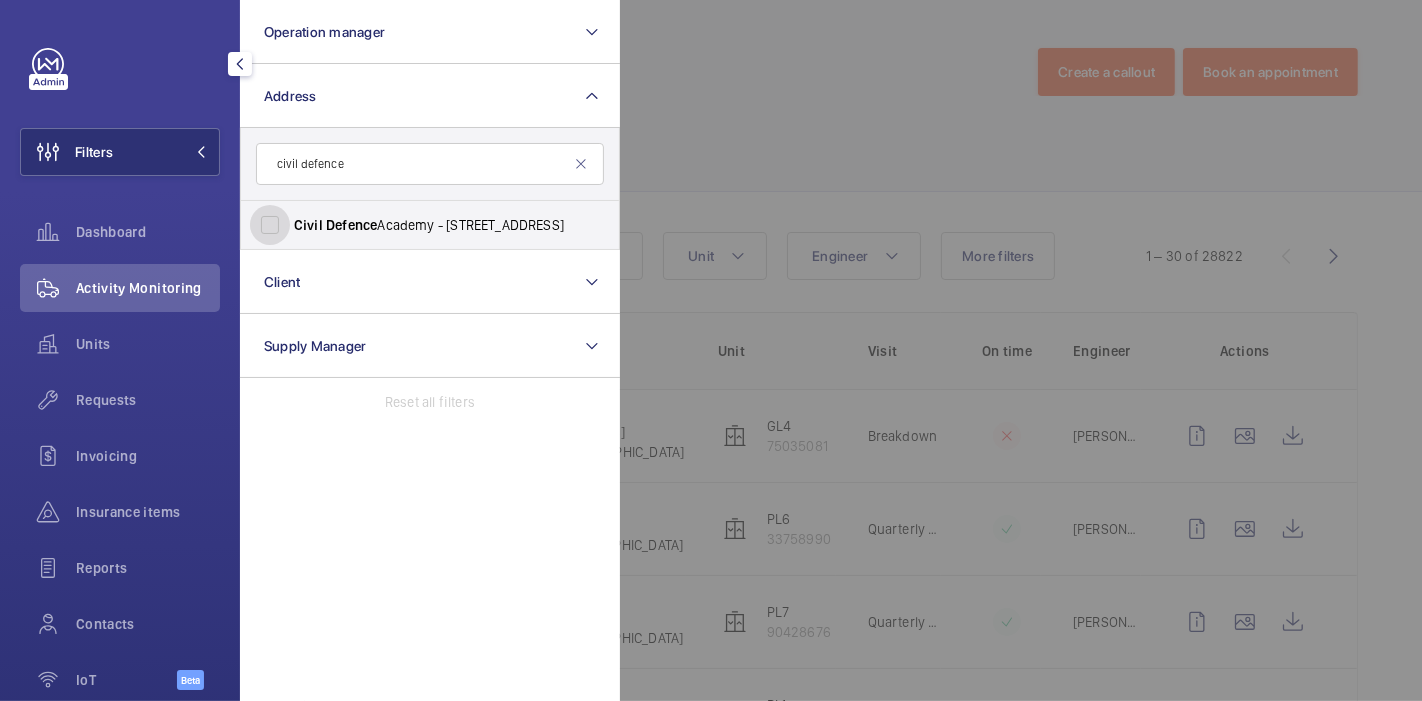 click on "[GEOGRAPHIC_DATA] - [STREET_ADDRESS]" at bounding box center (270, 225) 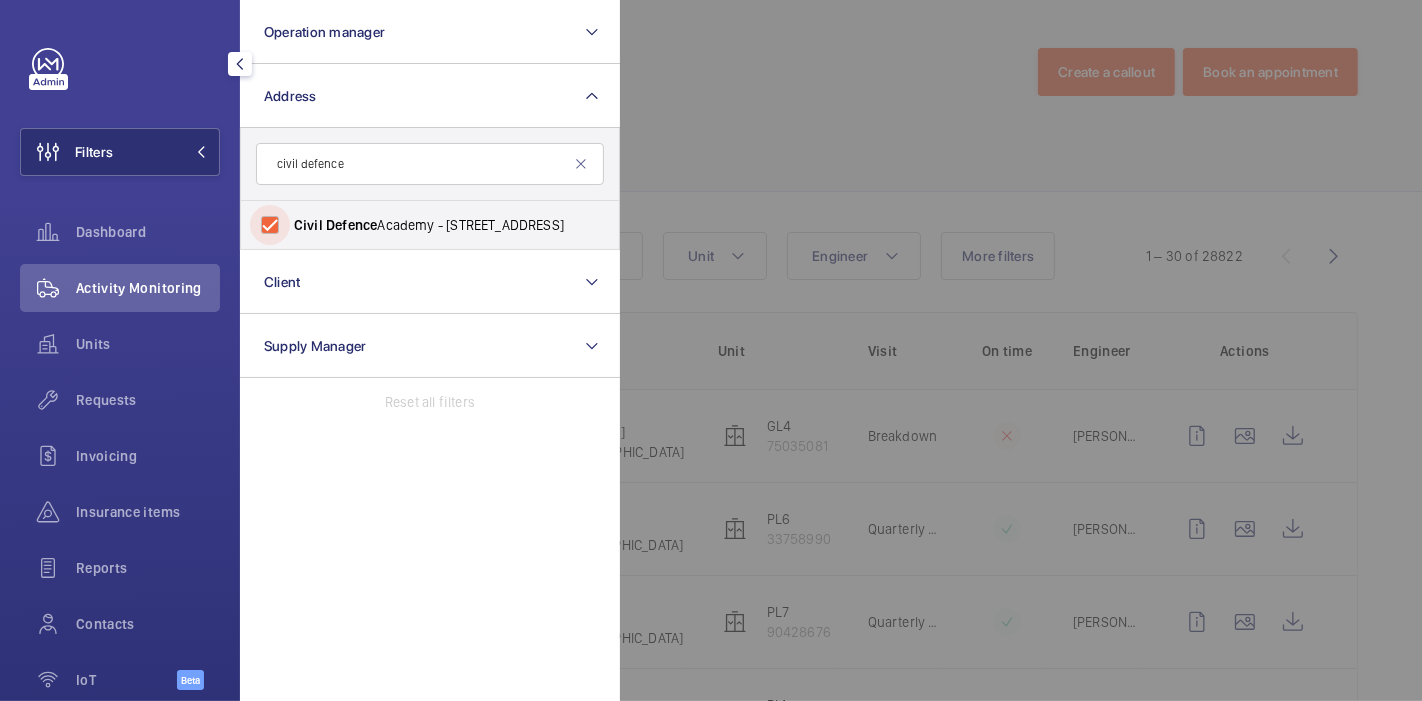 checkbox on "true" 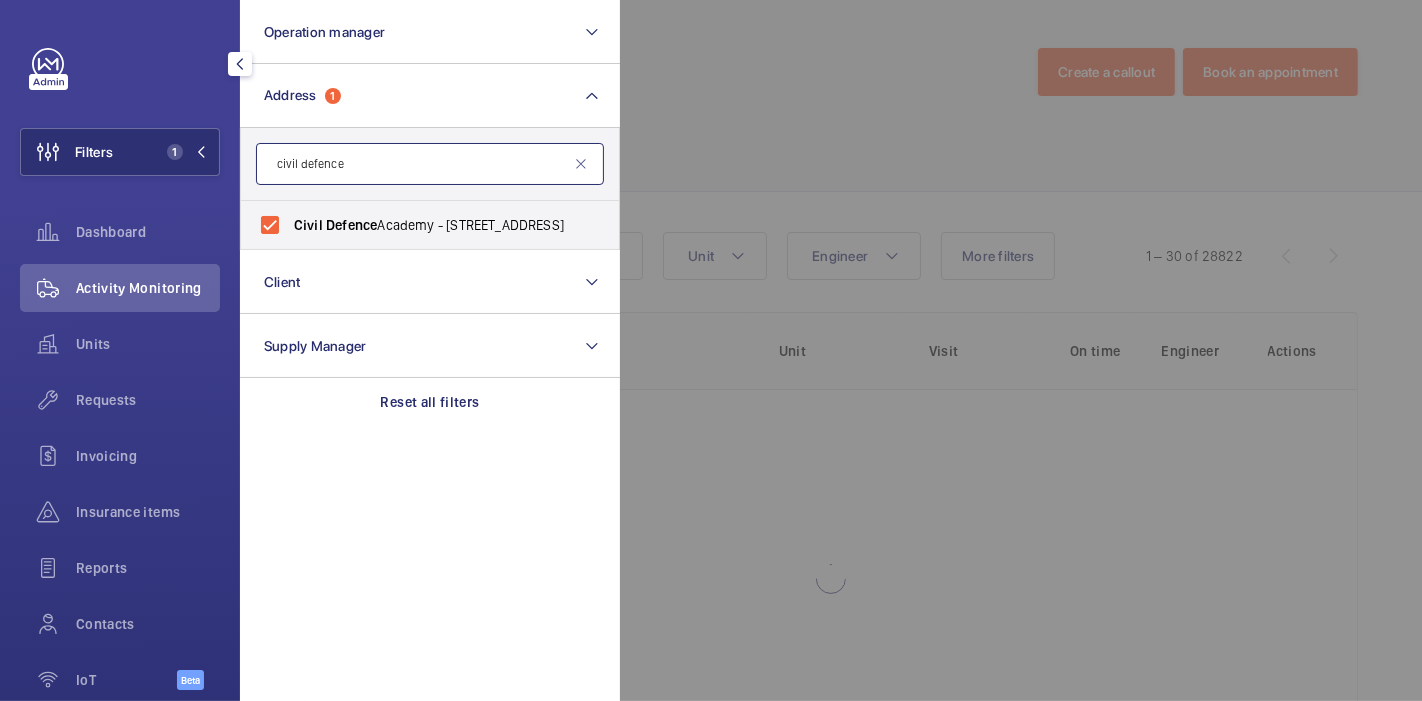click on "civil defence" 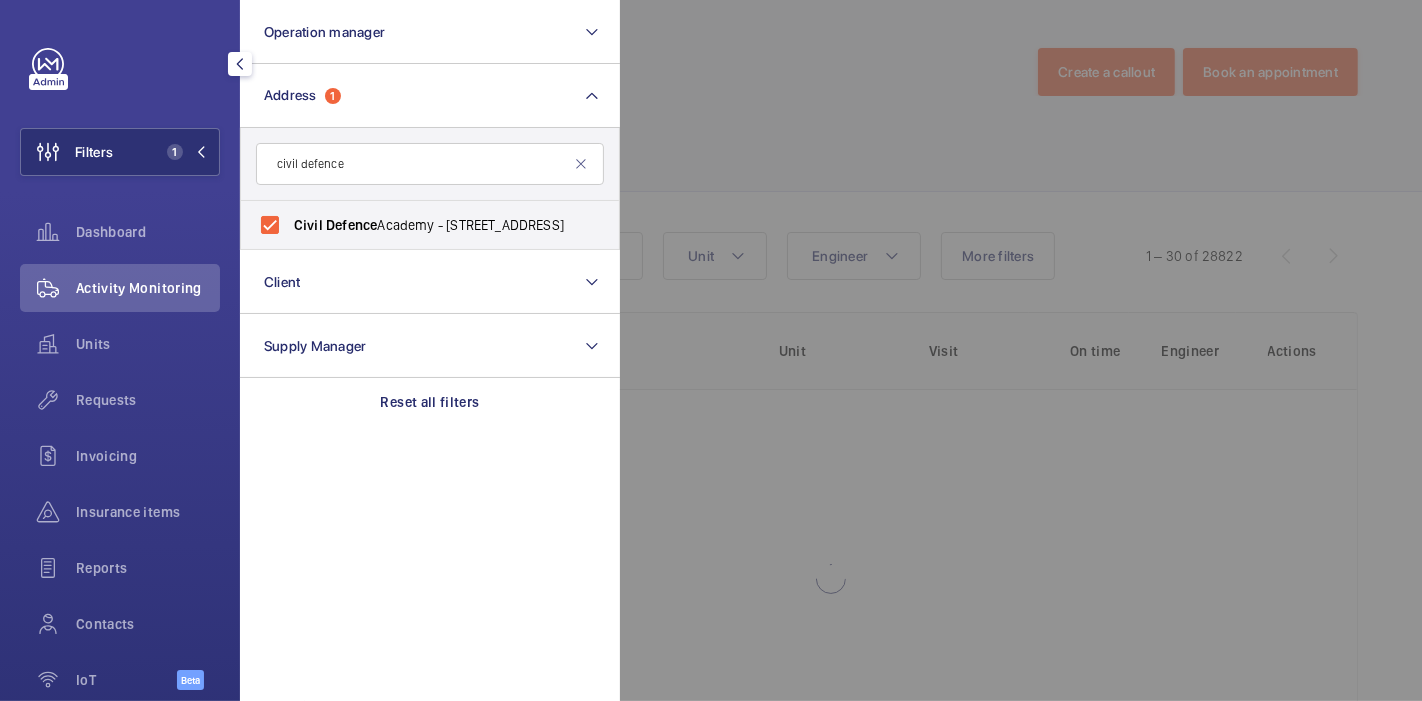 click 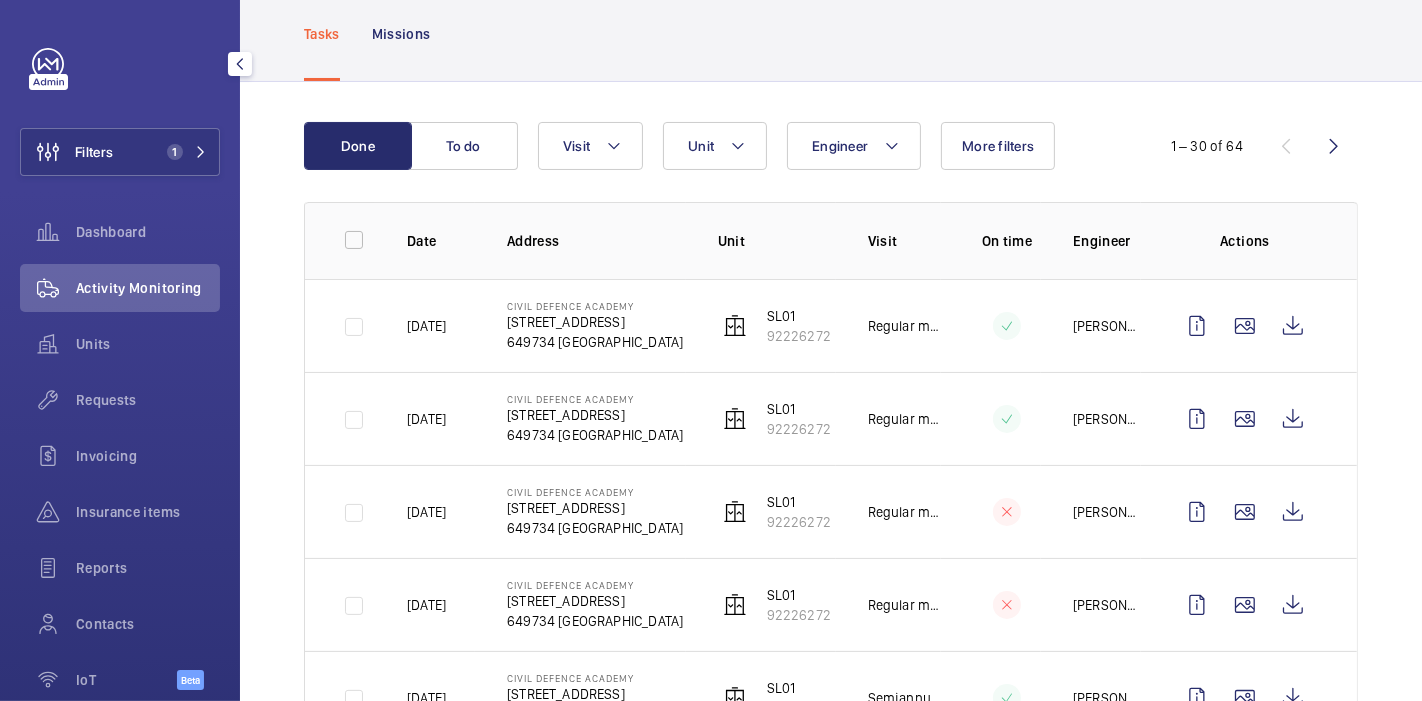 scroll, scrollTop: 117, scrollLeft: 0, axis: vertical 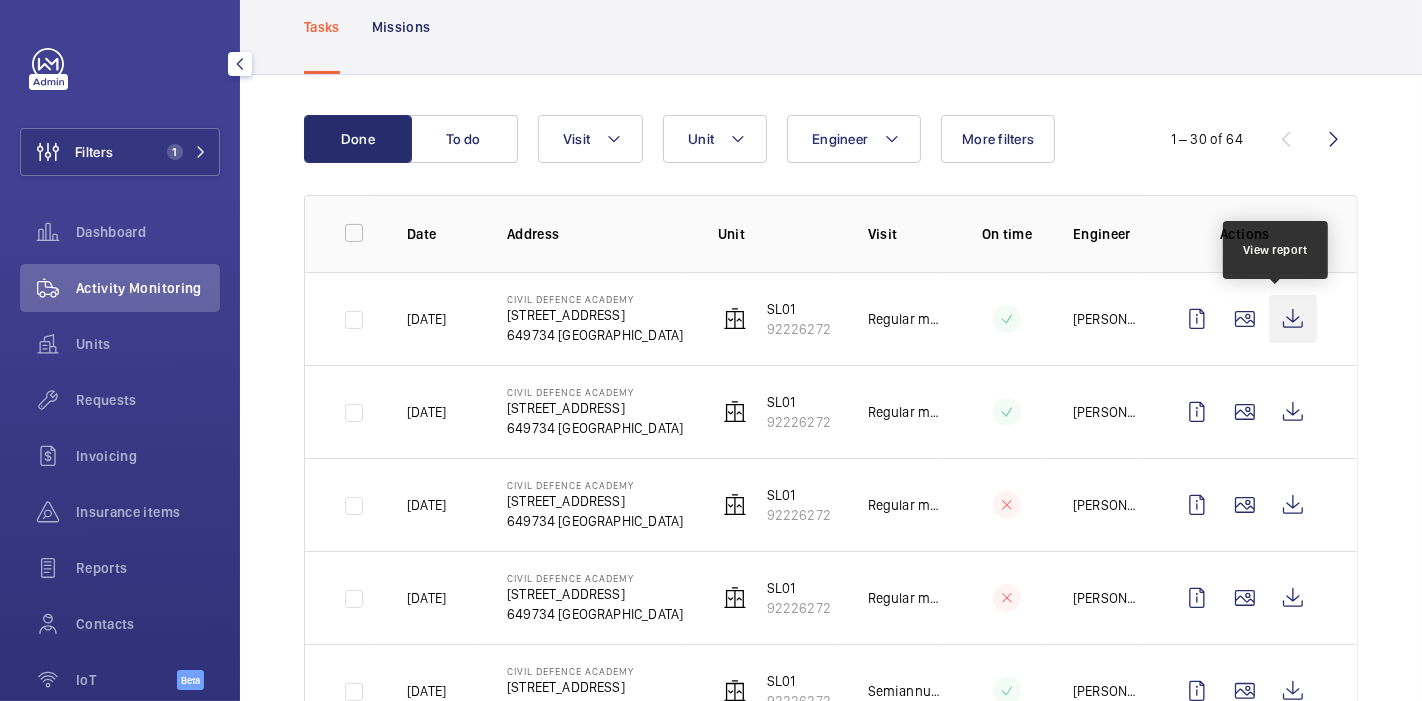 click 